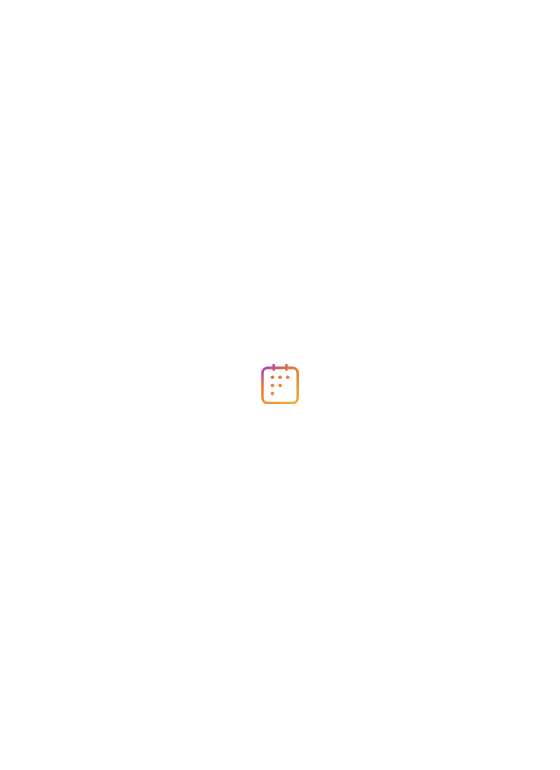 scroll, scrollTop: 0, scrollLeft: 0, axis: both 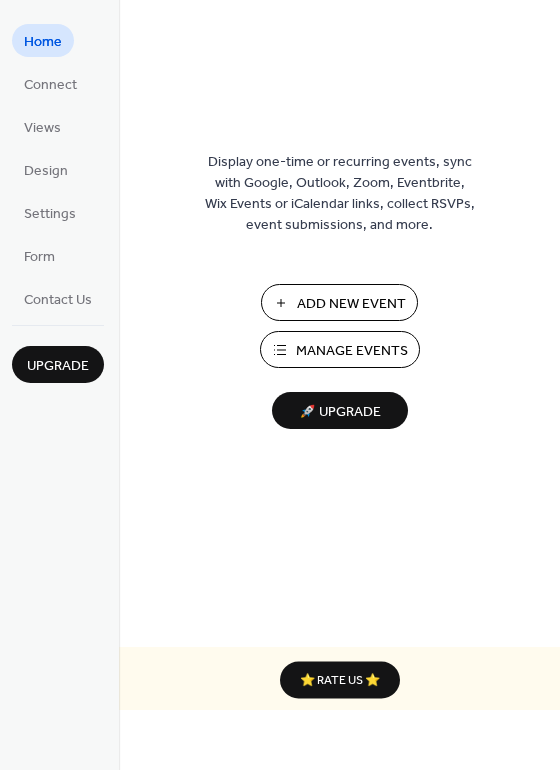 click on "Add New Event" at bounding box center [351, 304] 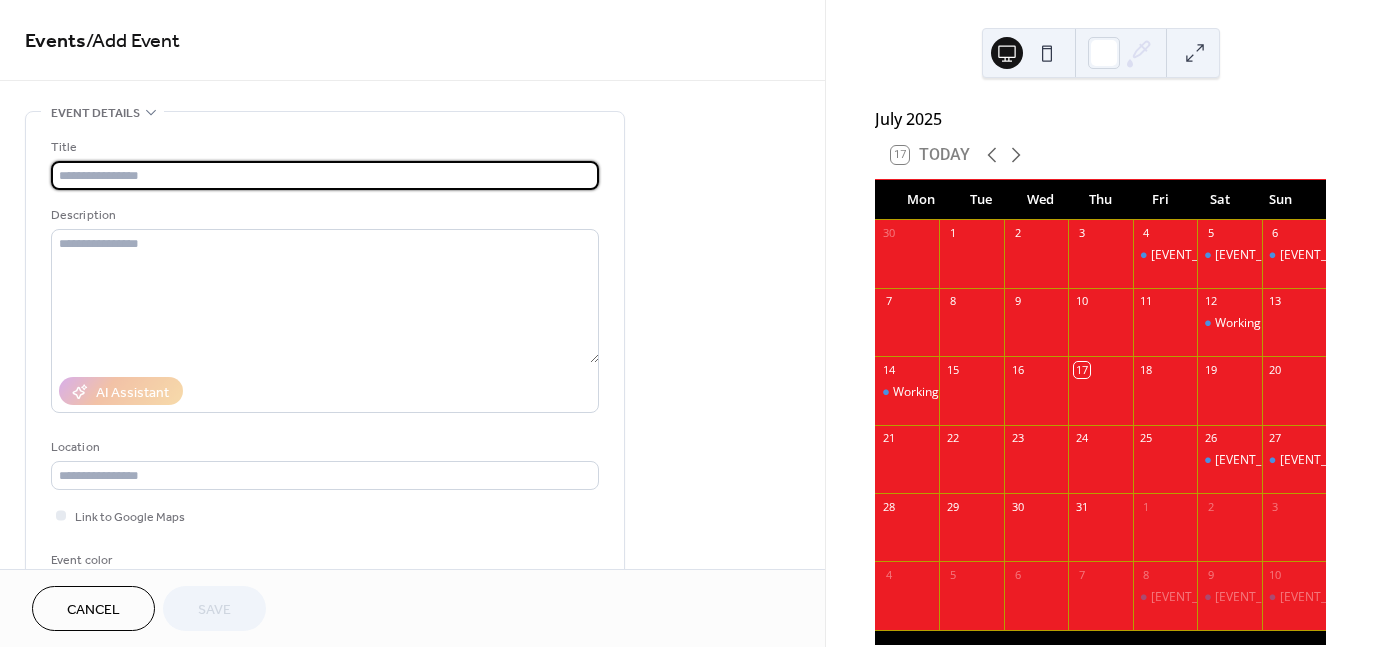 scroll, scrollTop: 0, scrollLeft: 0, axis: both 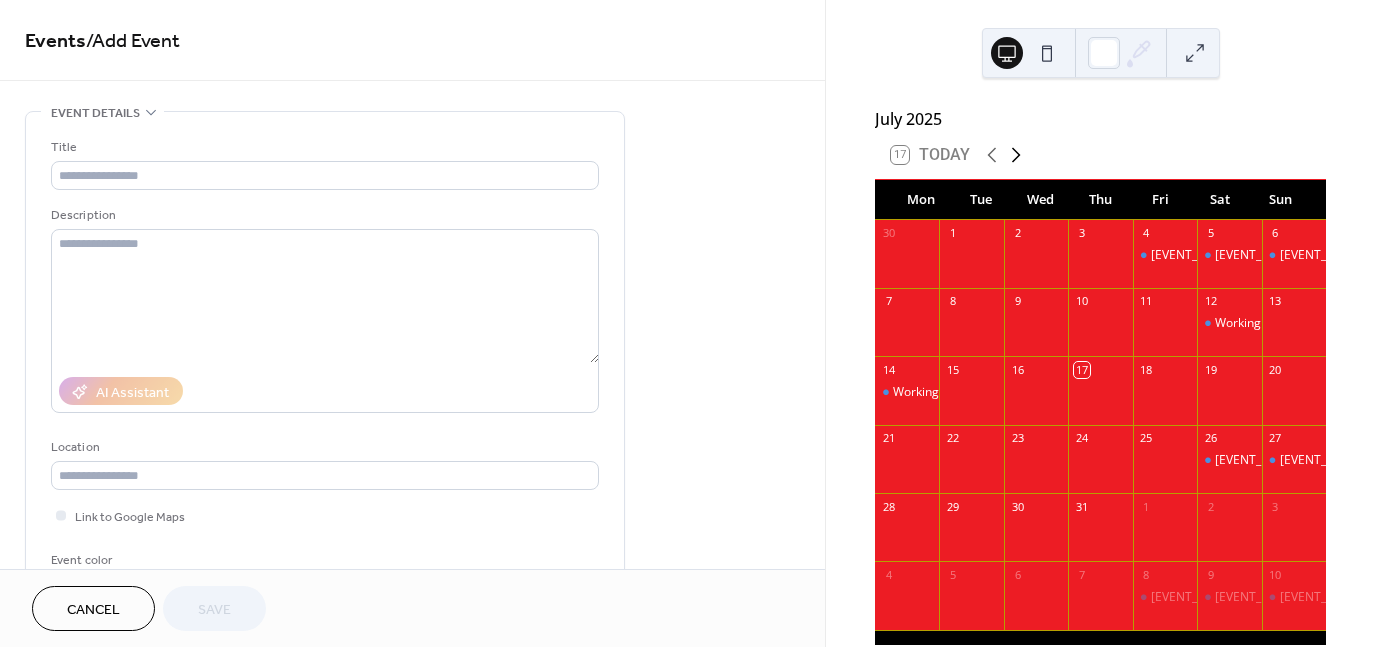 click 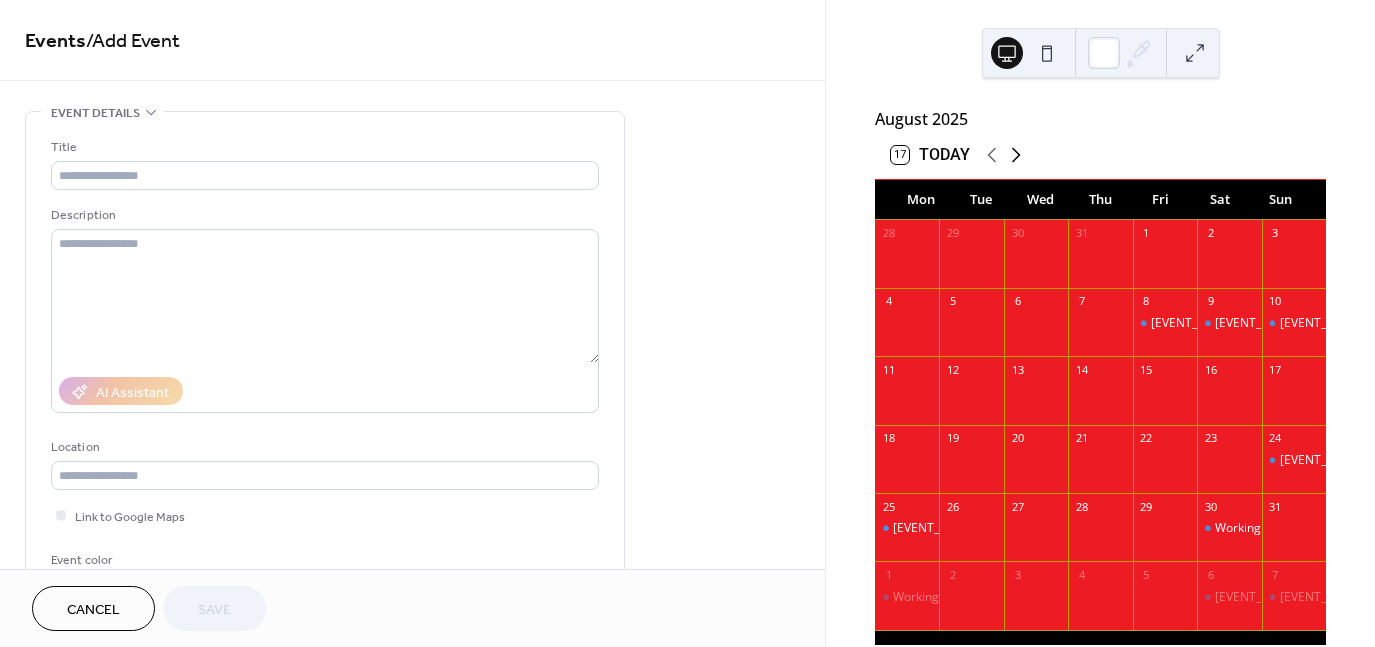 click 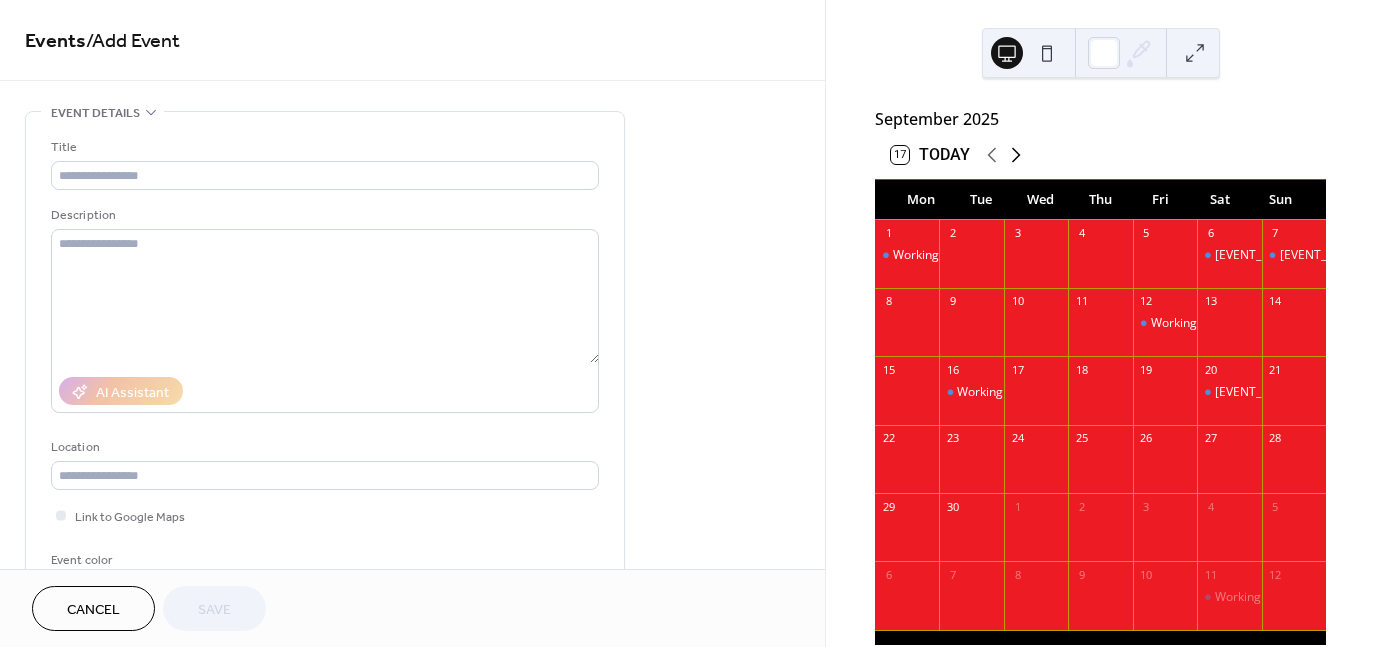 click 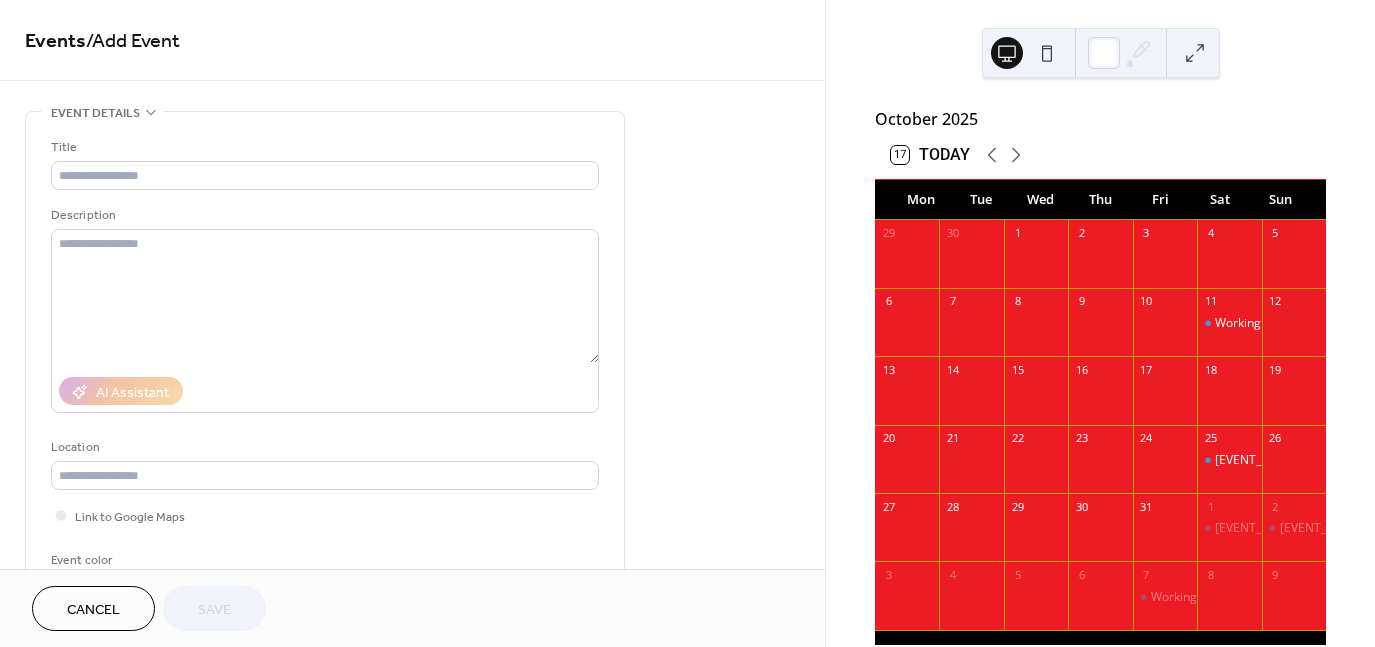 click at bounding box center (1294, 264) 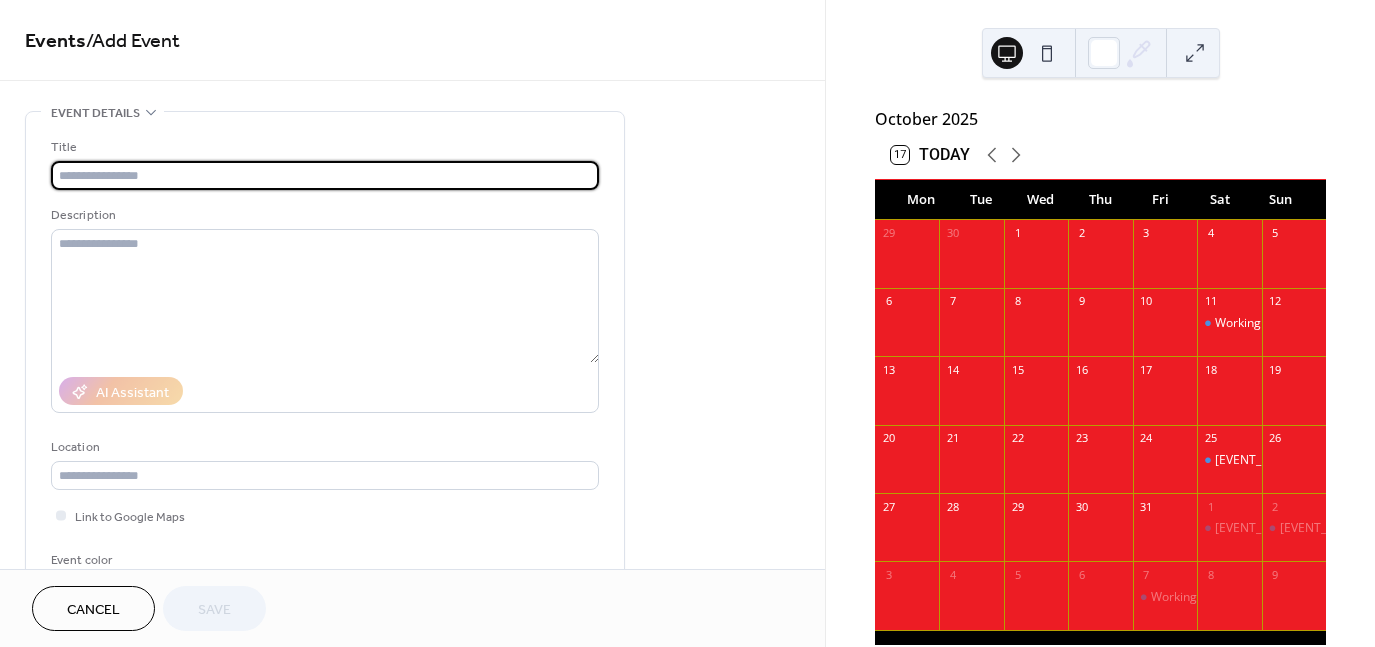 click at bounding box center (325, 175) 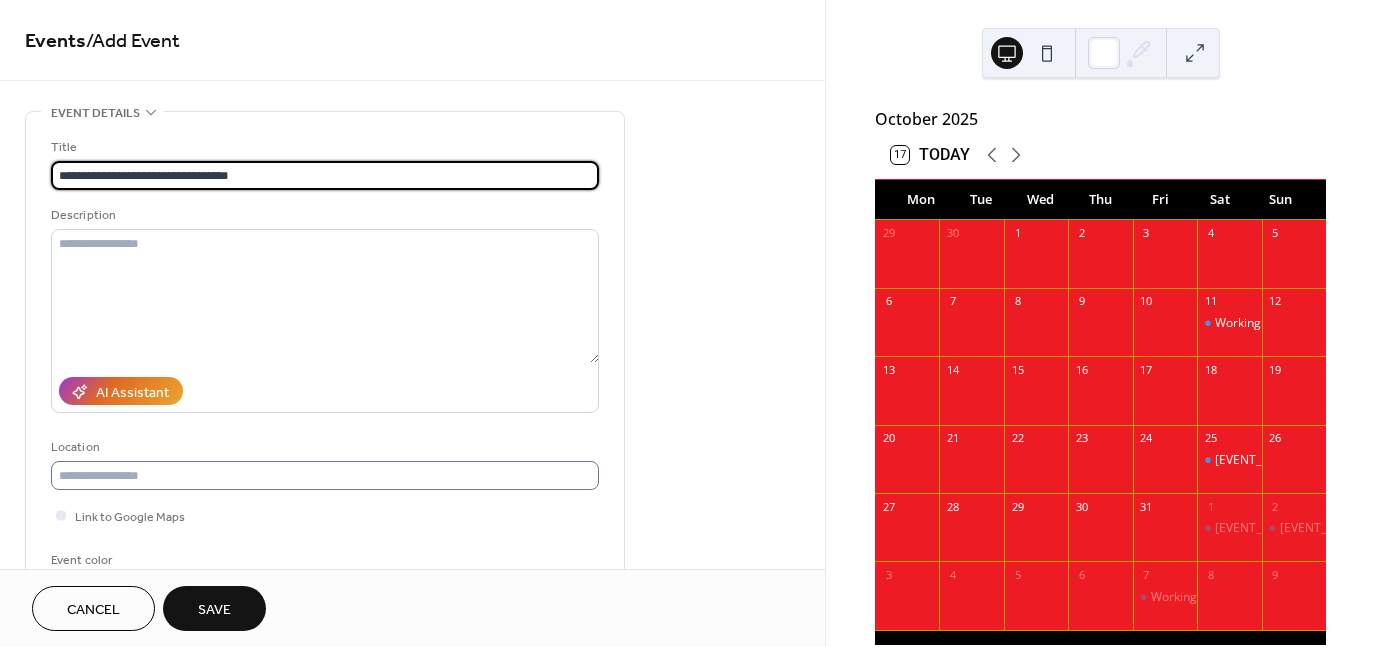 type on "**********" 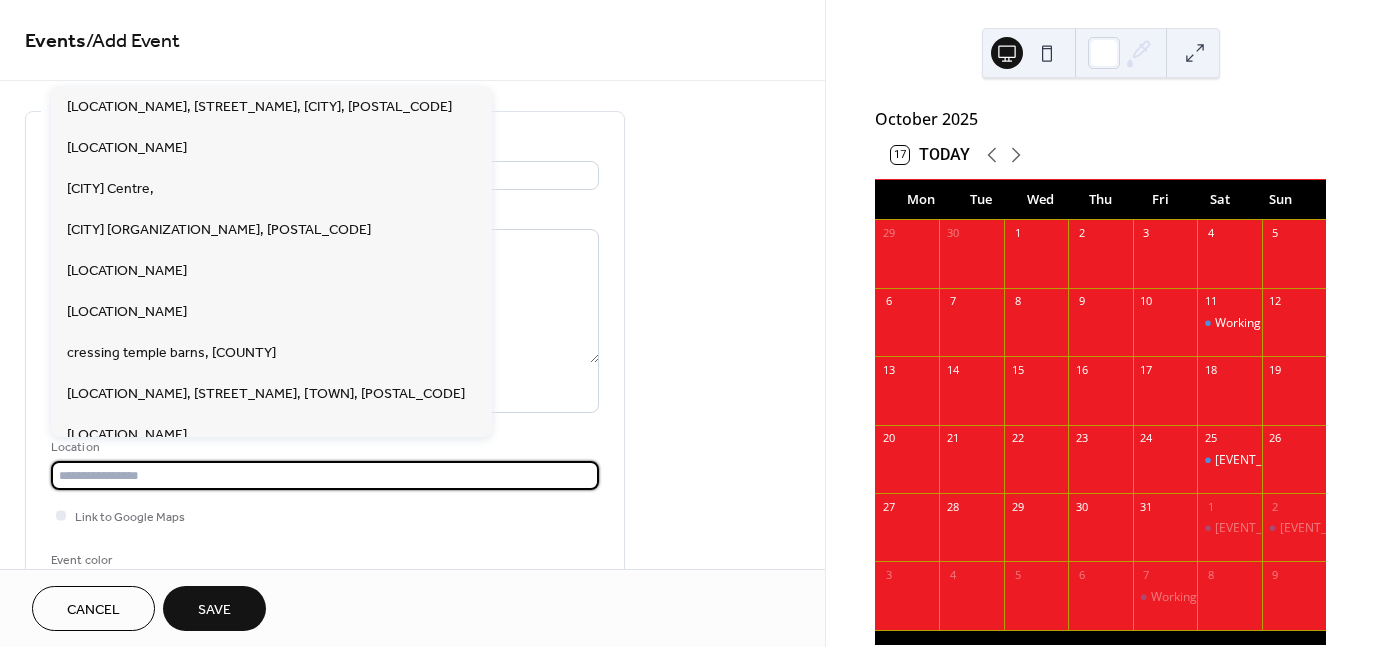 click at bounding box center (325, 475) 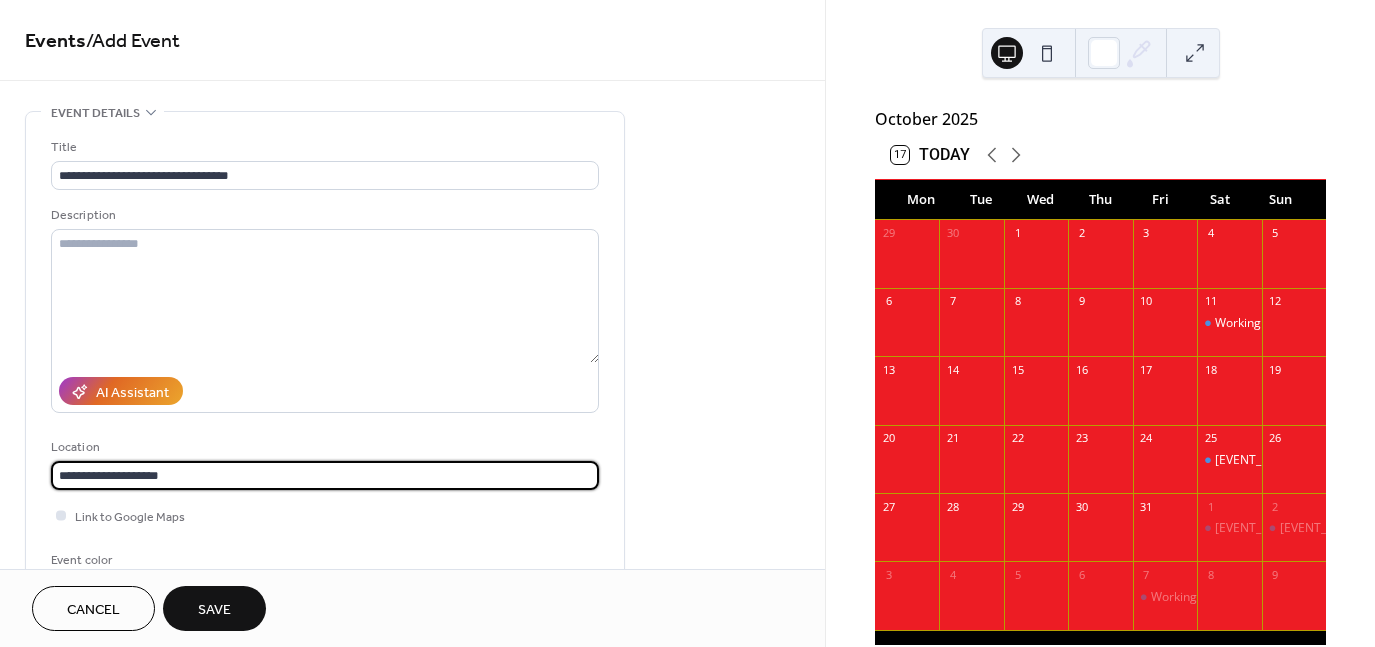 type on "**********" 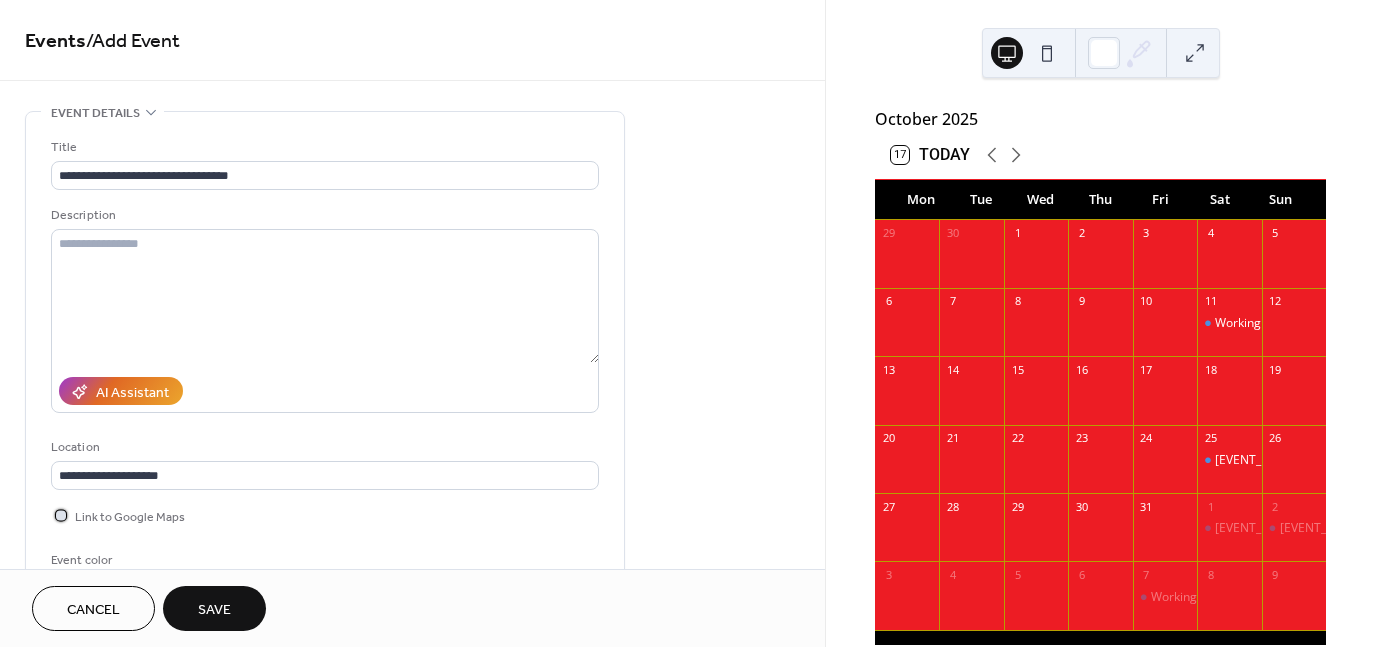 click at bounding box center [61, 515] 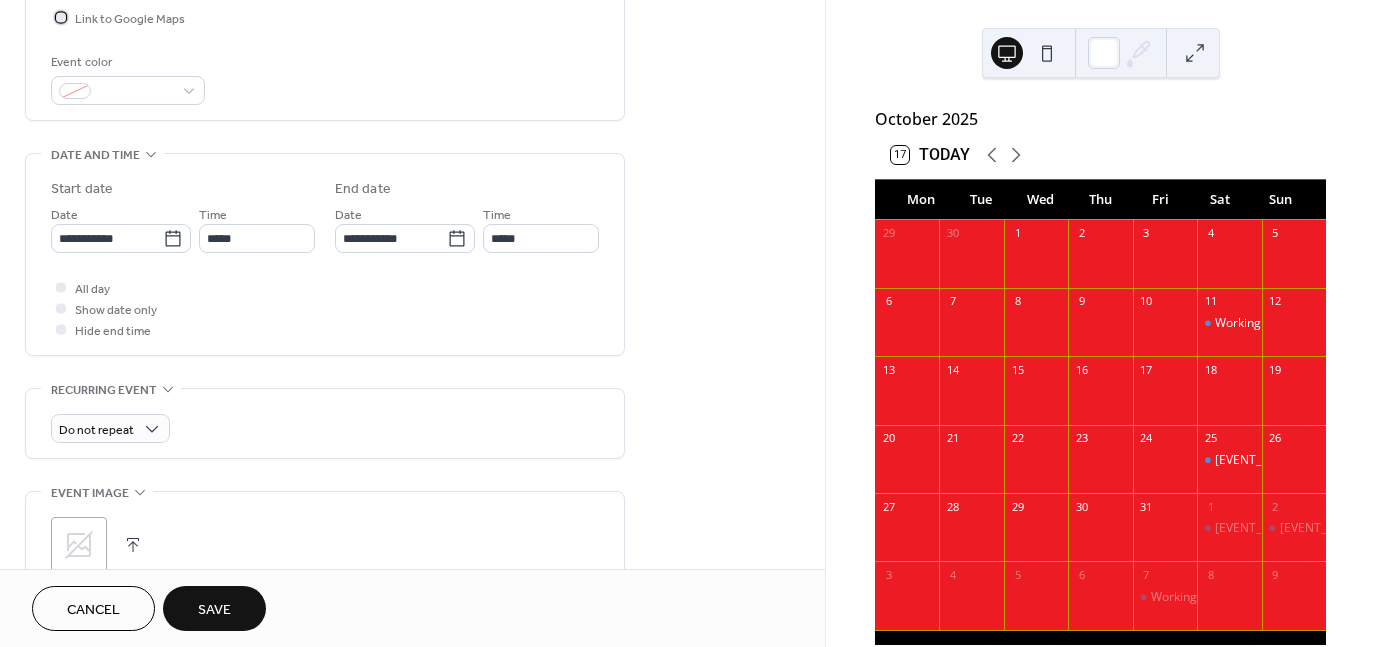 scroll, scrollTop: 757, scrollLeft: 0, axis: vertical 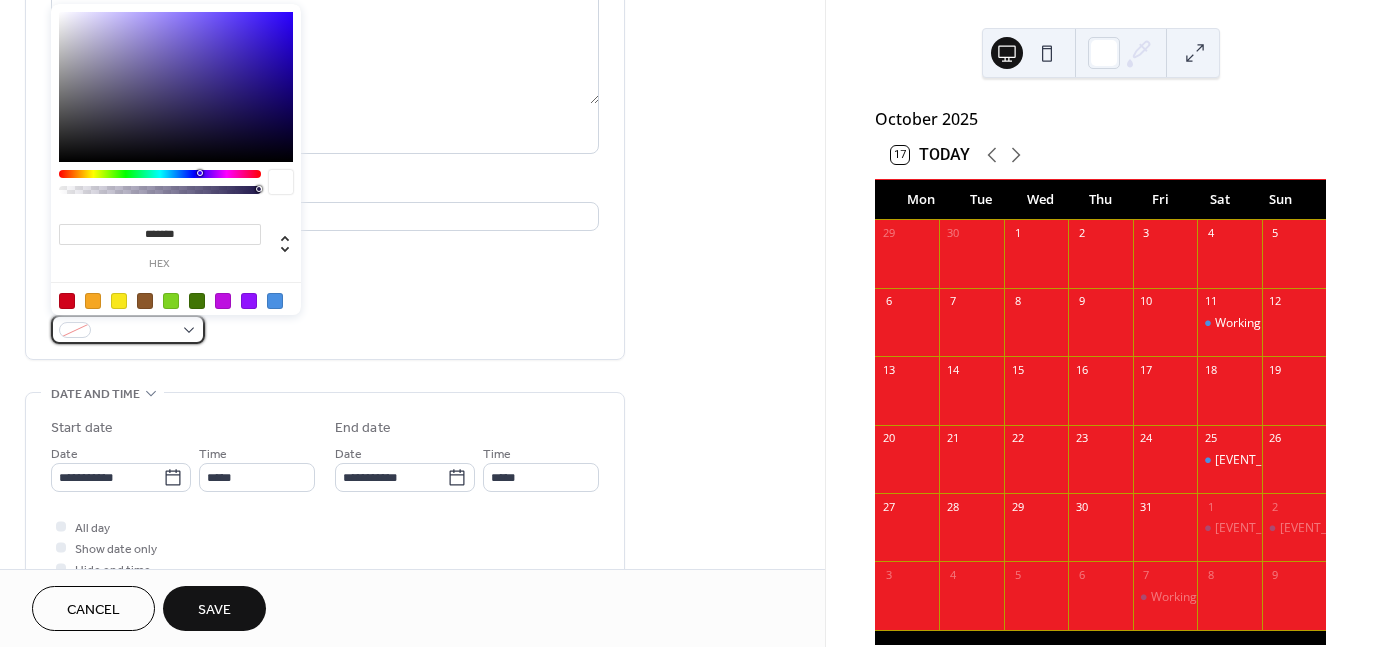 click at bounding box center (75, 330) 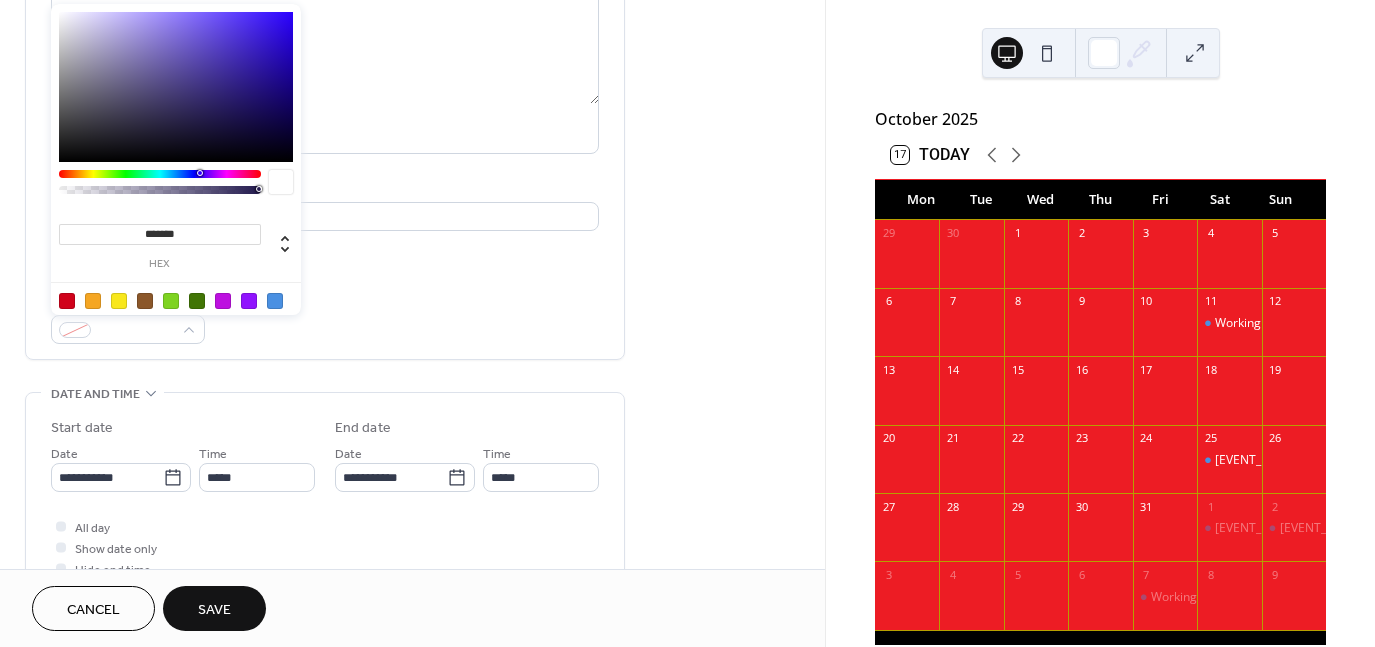 click at bounding box center (249, 301) 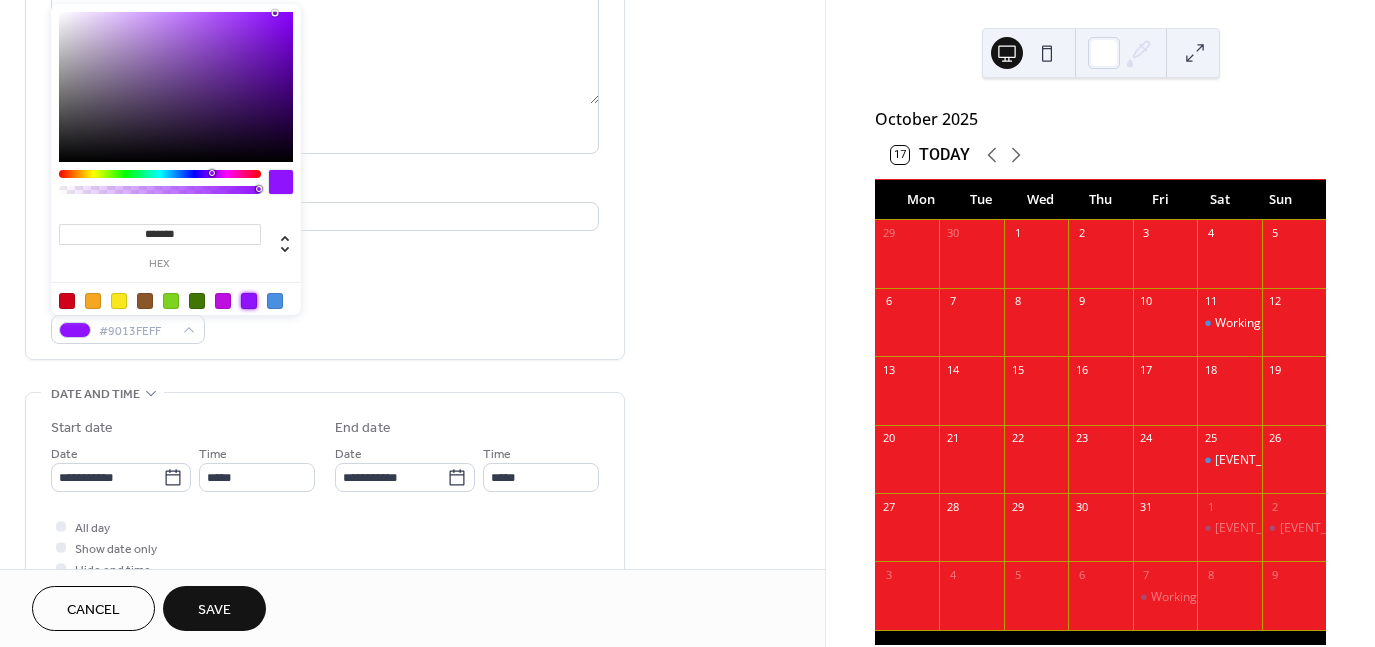 click at bounding box center [275, 301] 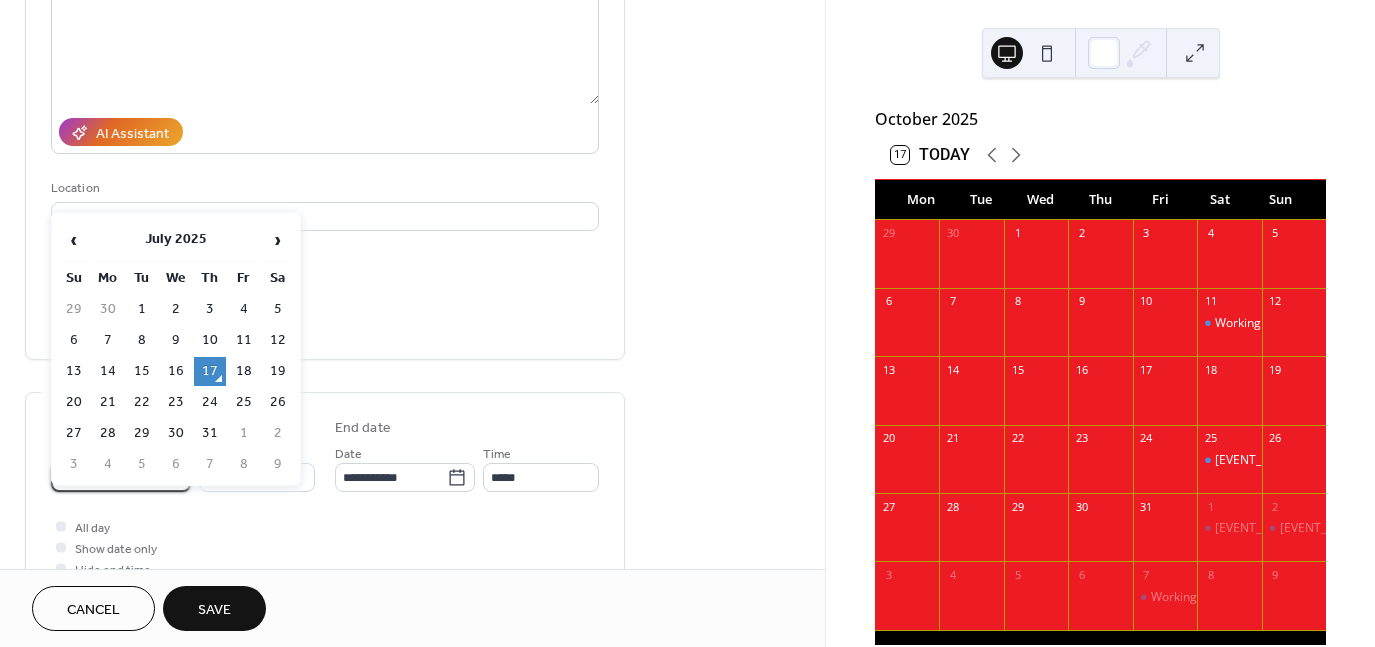 click on "**********" at bounding box center (107, 477) 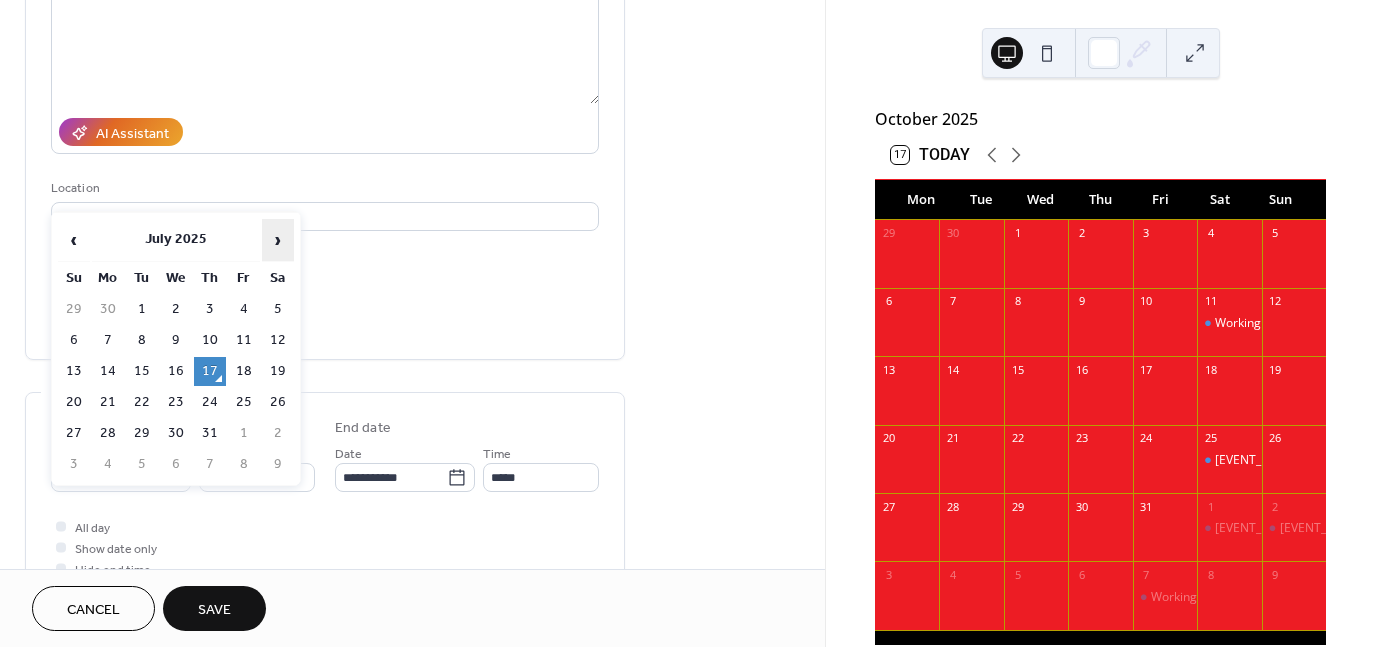 click on "›" at bounding box center [278, 240] 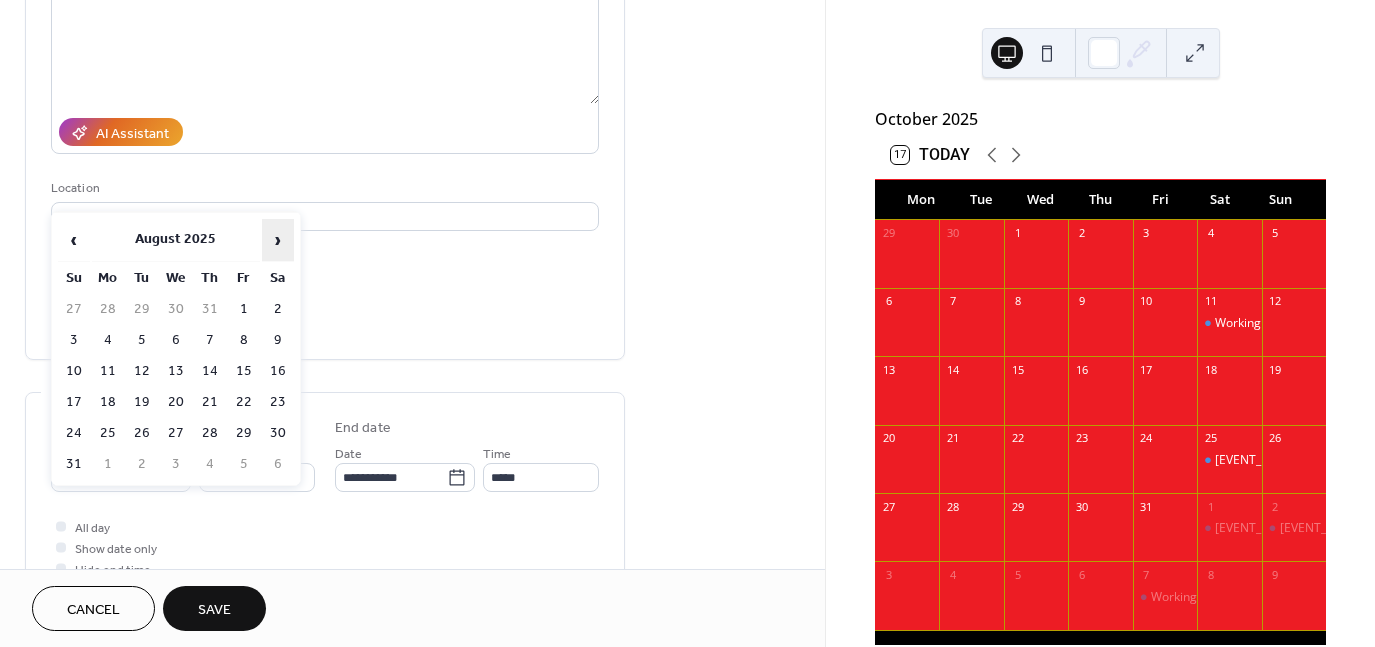 click on "›" at bounding box center (278, 240) 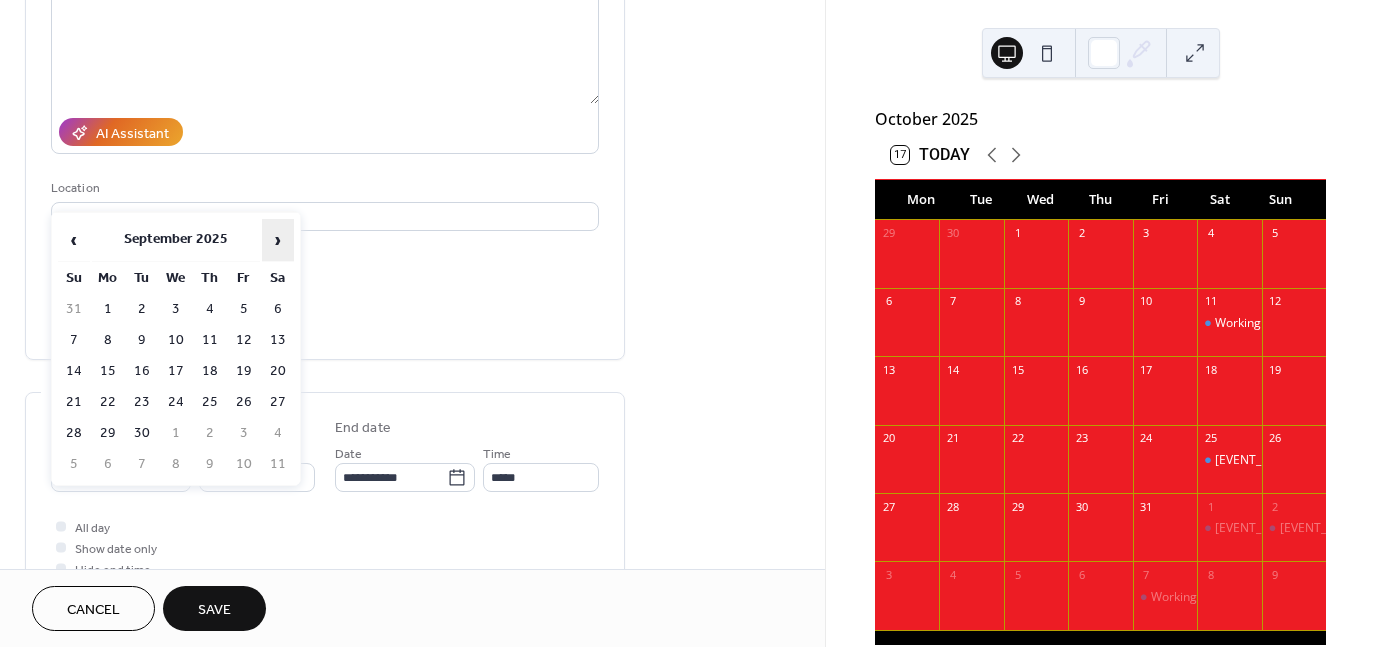 click on "›" at bounding box center (278, 240) 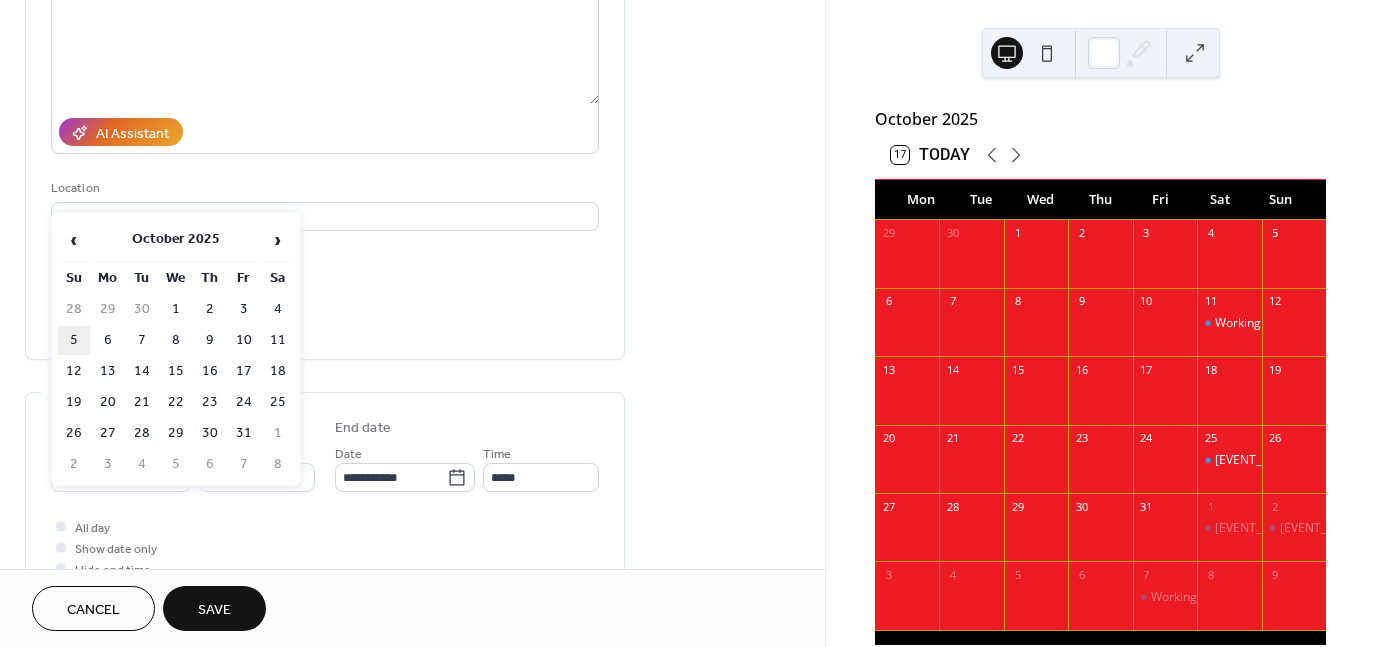 click on "5" at bounding box center [74, 340] 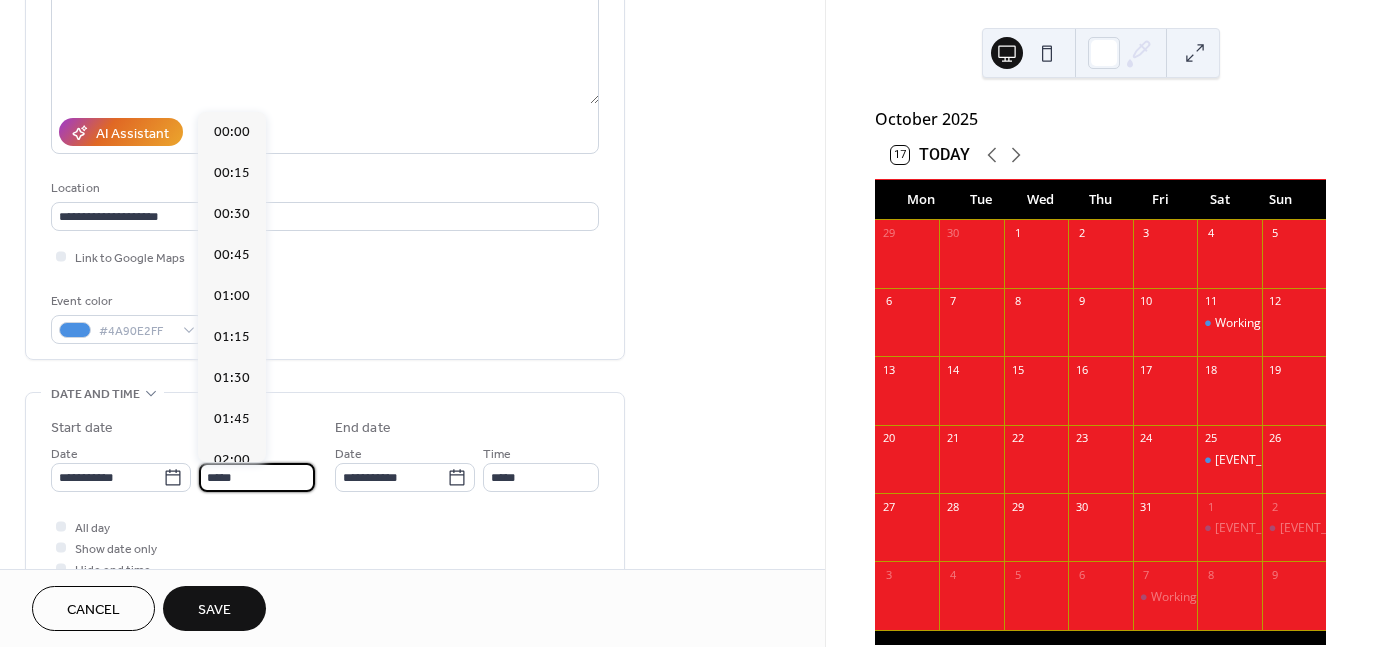 scroll, scrollTop: 1968, scrollLeft: 0, axis: vertical 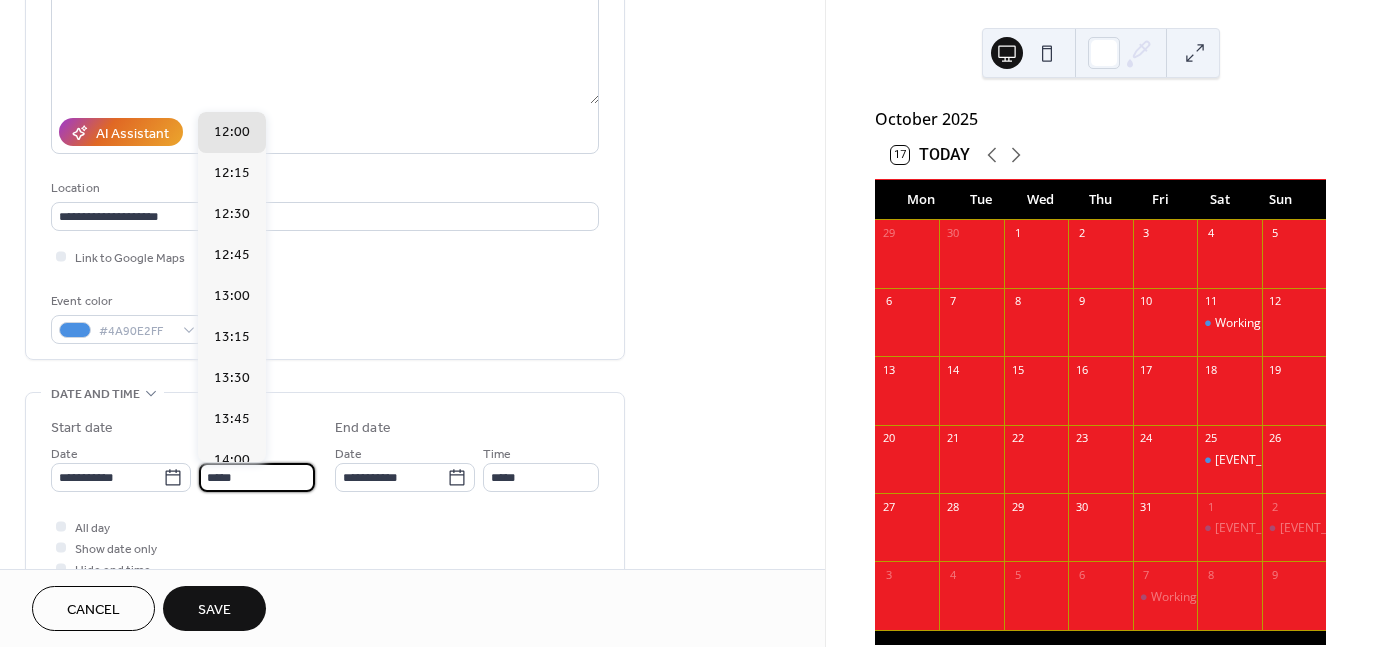click on "*****" at bounding box center (257, 477) 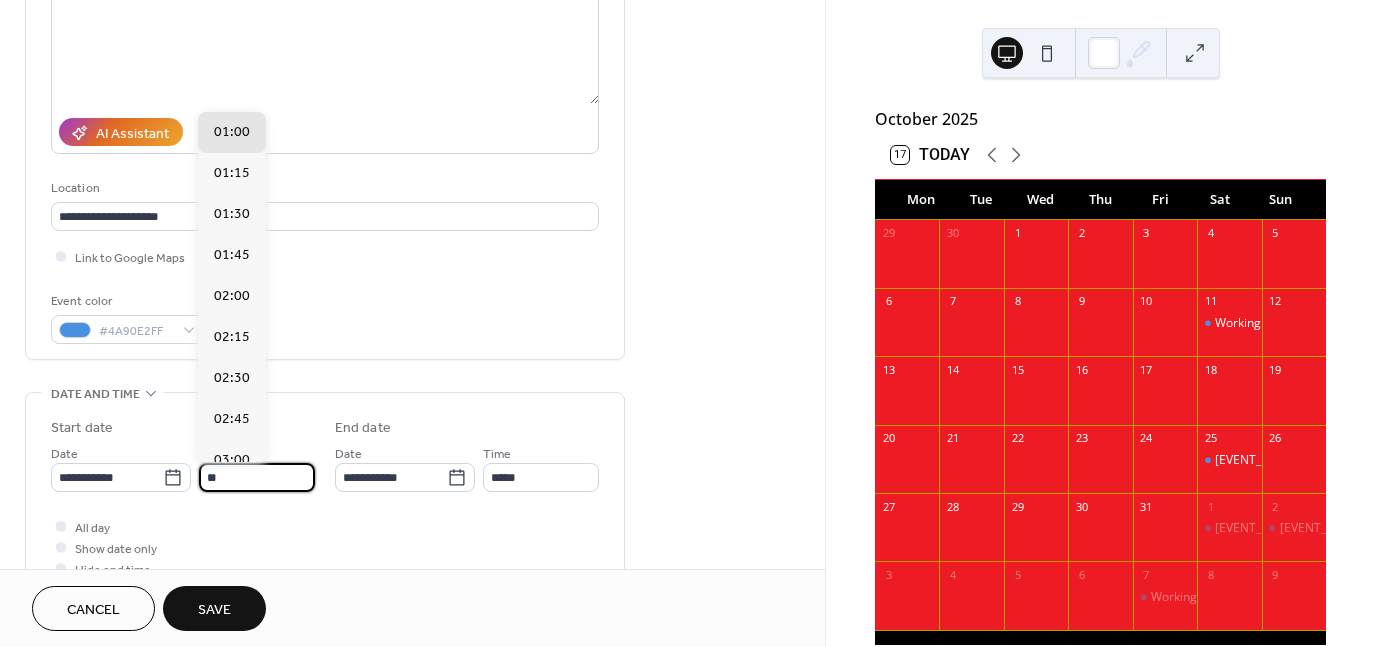 scroll, scrollTop: 1640, scrollLeft: 0, axis: vertical 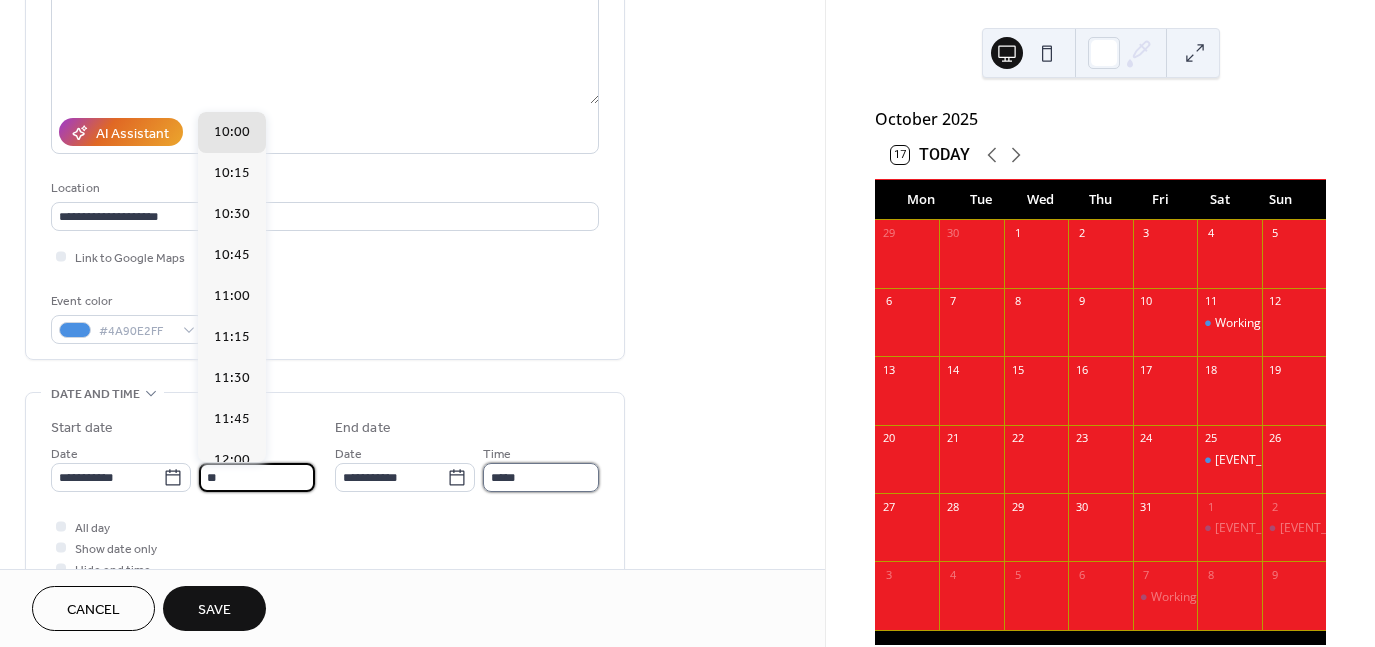 type on "*****" 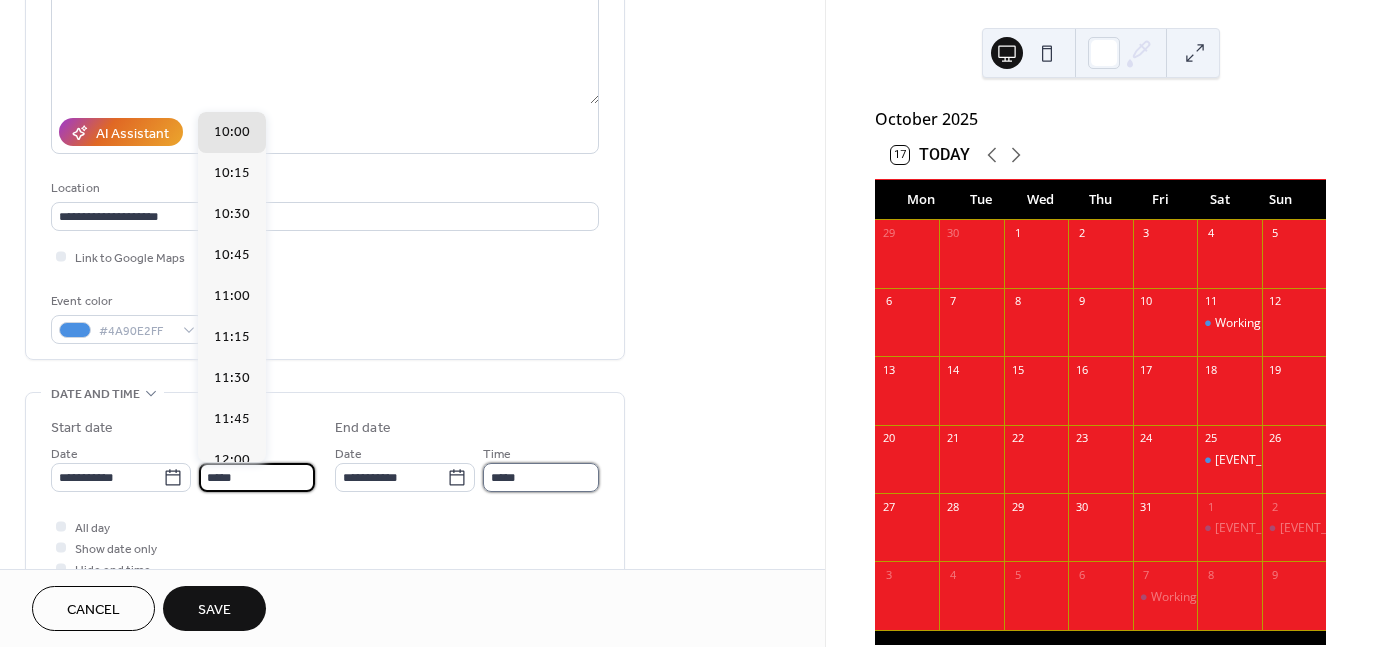 click on "*****" at bounding box center (541, 477) 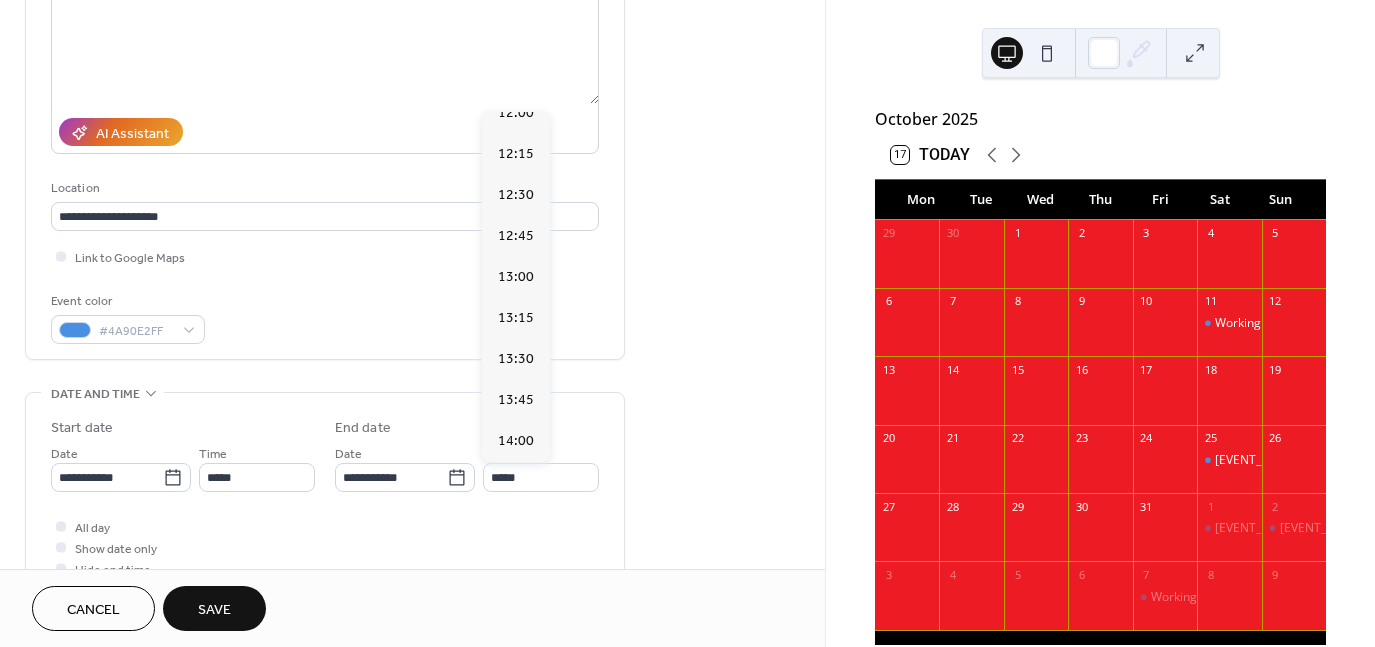 scroll, scrollTop: 613, scrollLeft: 0, axis: vertical 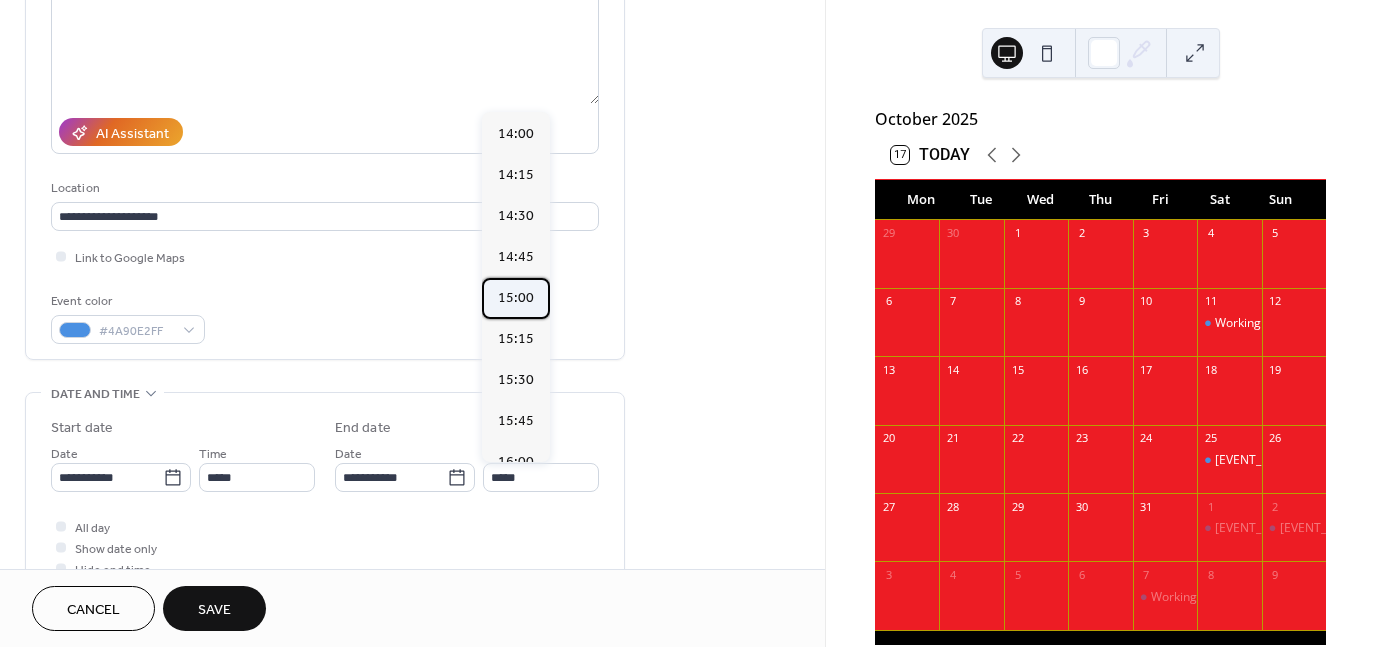 click on "15:00" at bounding box center [516, 298] 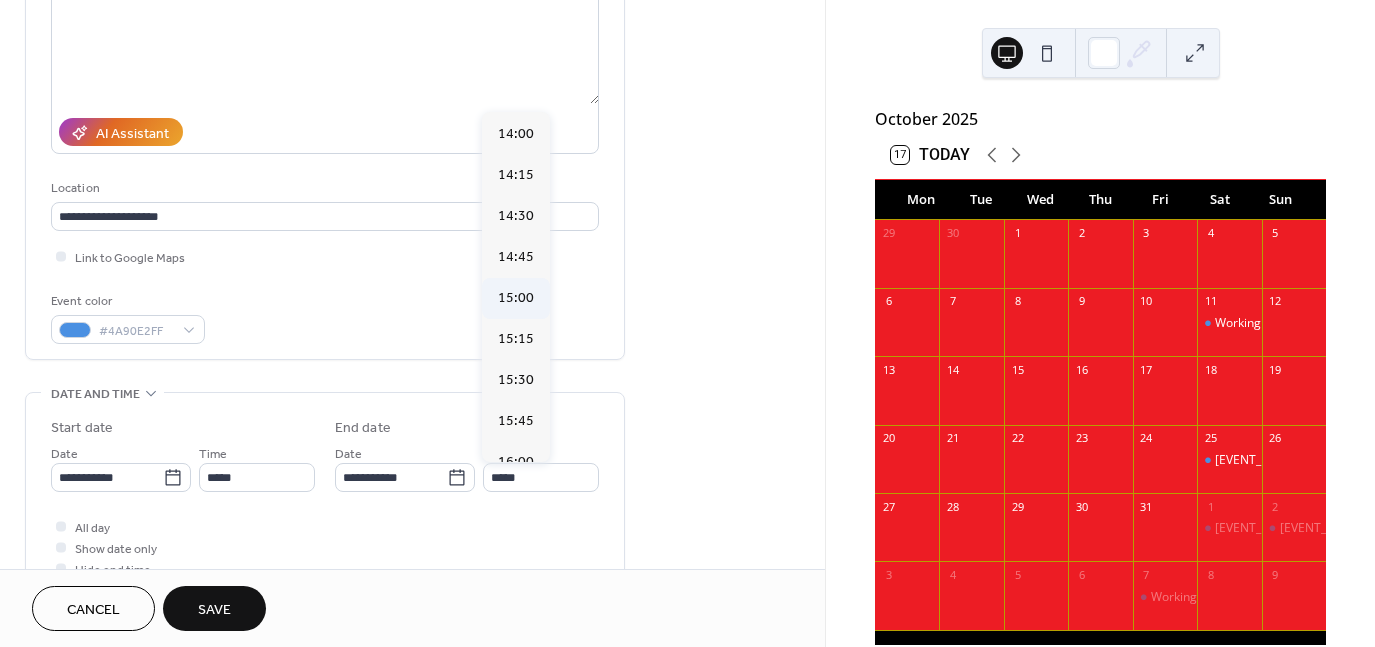 type on "*****" 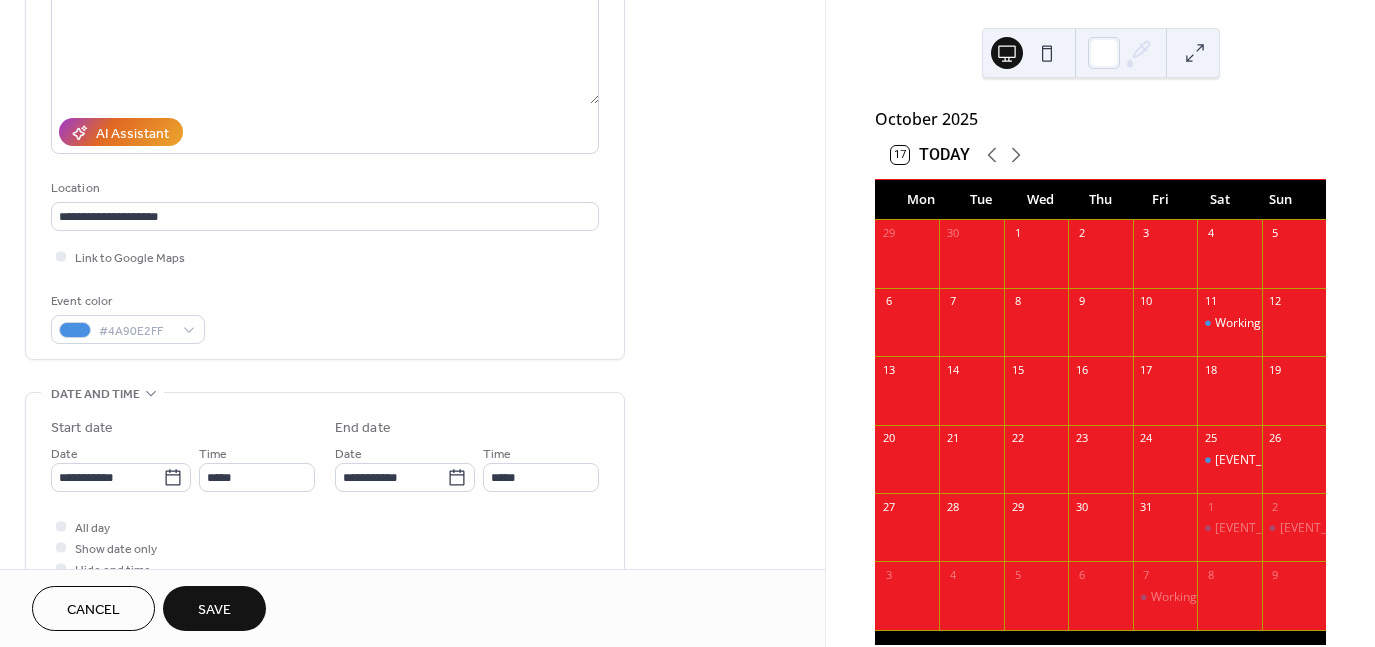 click on "**********" at bounding box center [412, 284] 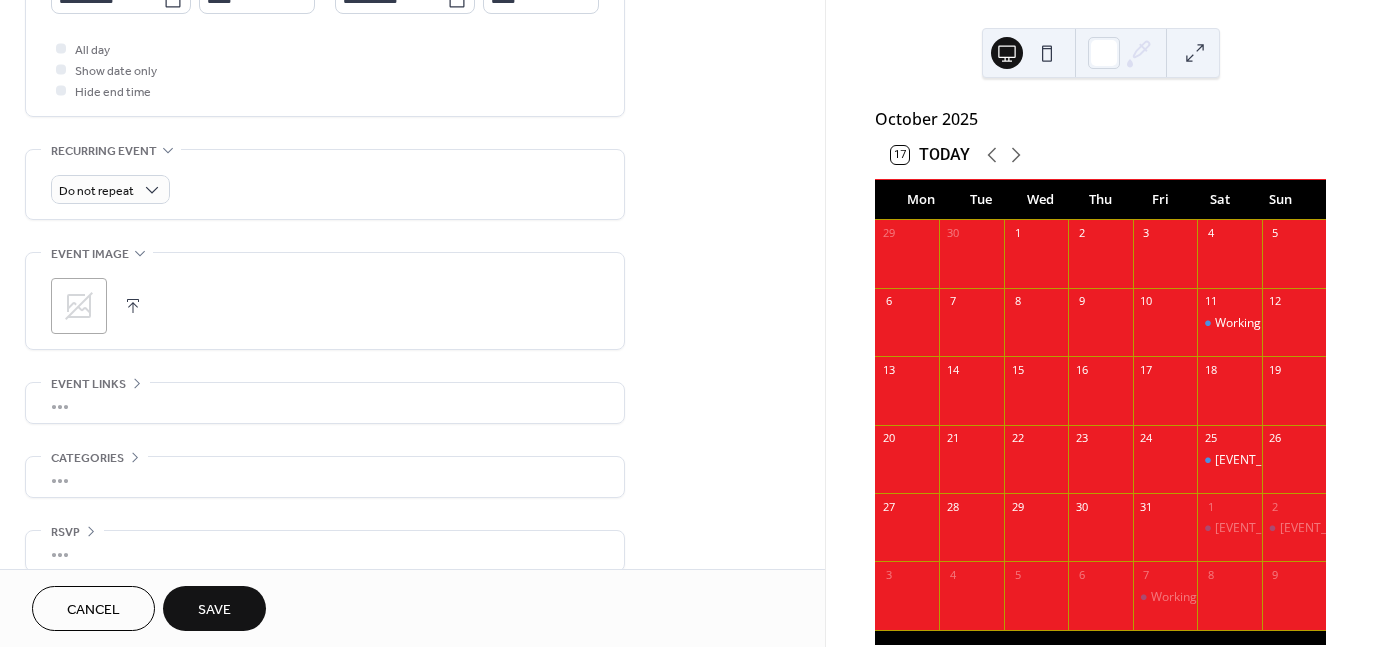 scroll, scrollTop: 757, scrollLeft: 0, axis: vertical 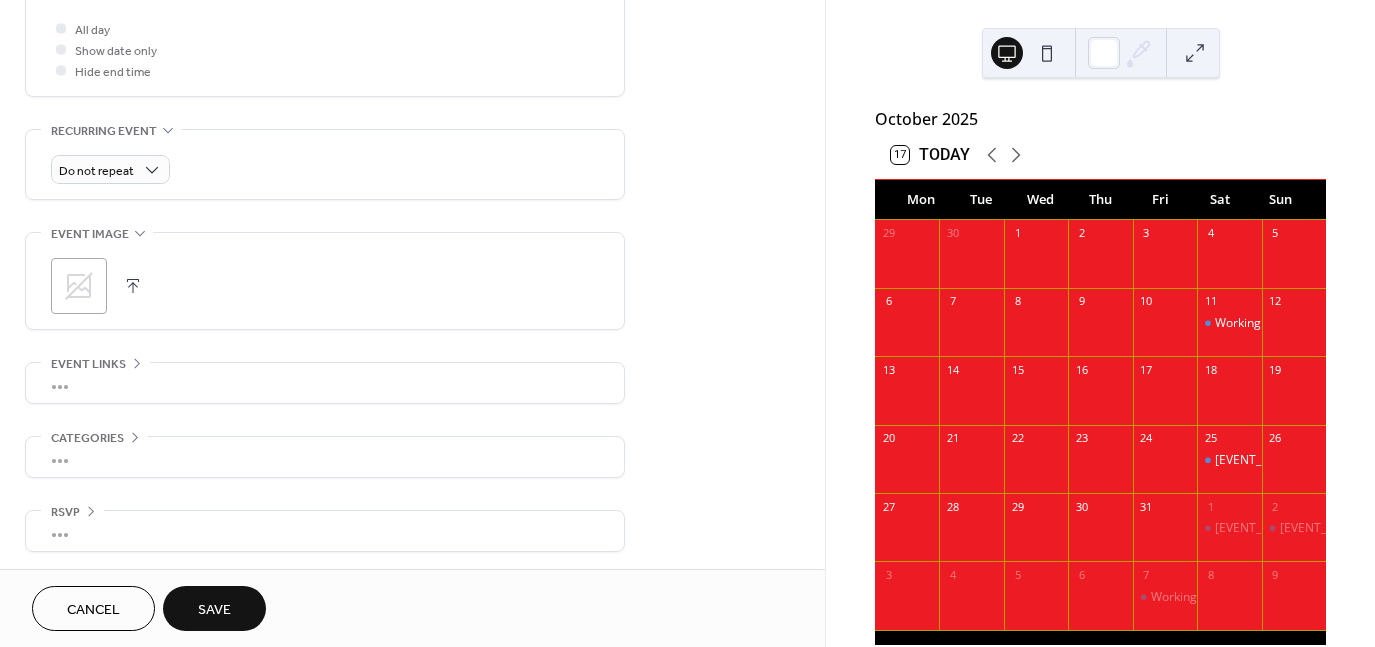 click 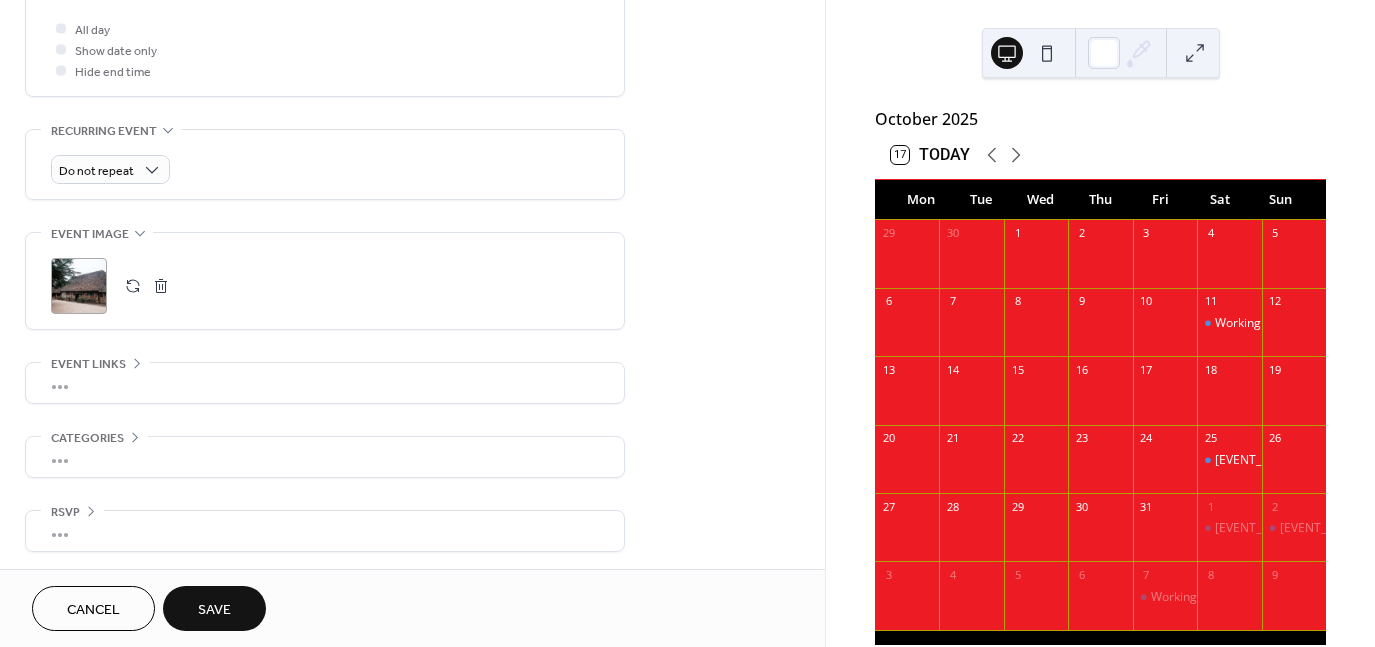 scroll, scrollTop: 259, scrollLeft: 0, axis: vertical 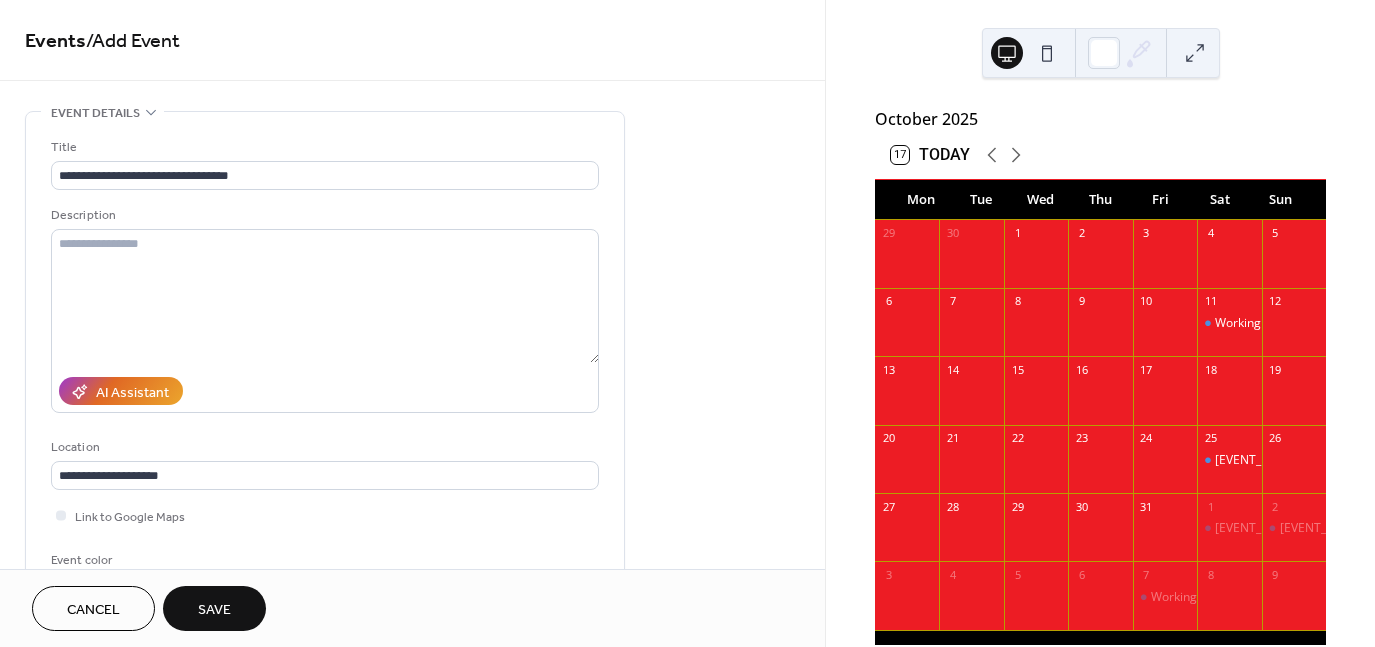 click on "Save" at bounding box center [214, 610] 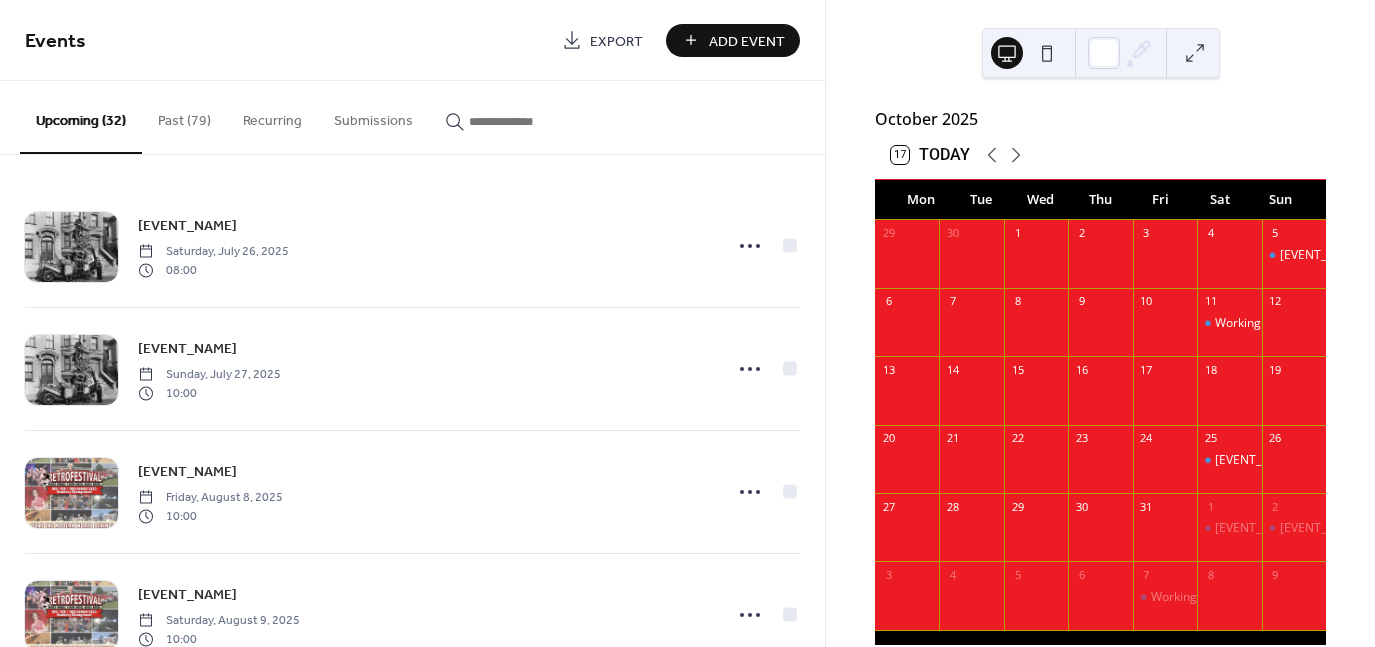 click at bounding box center [1036, 332] 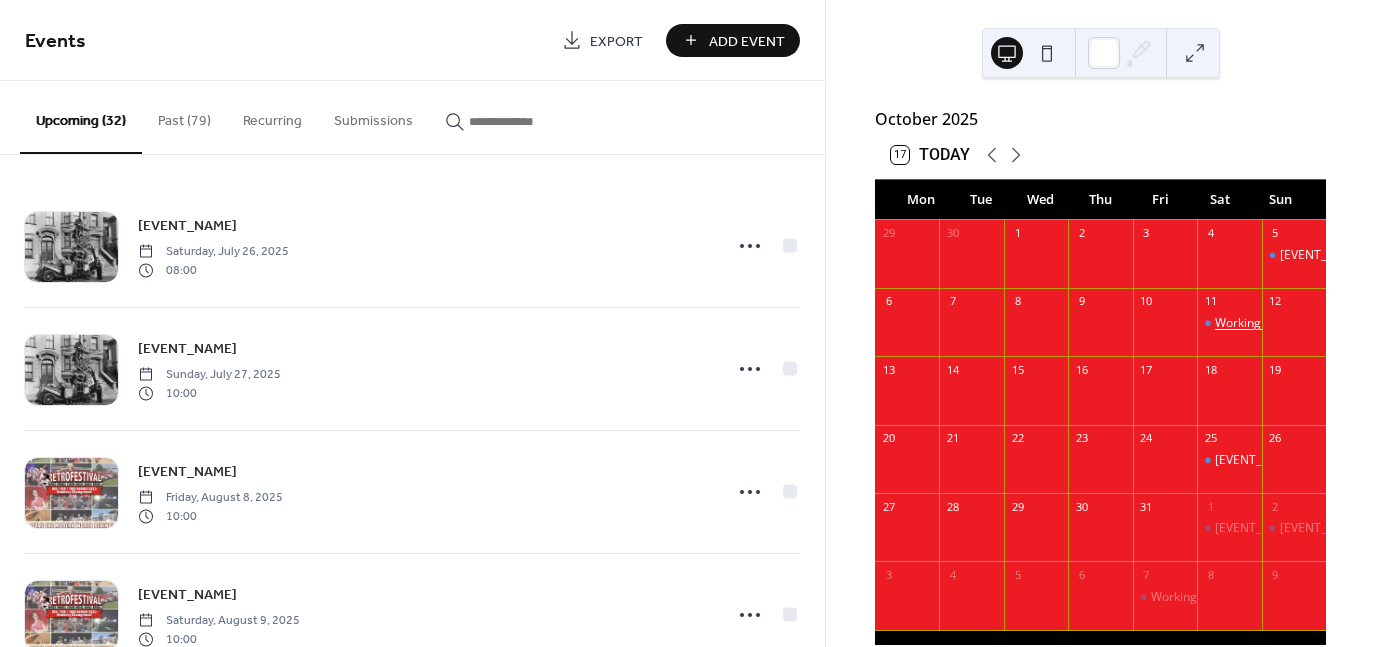 click on "Working At [ORGANIZATION_NAME]" at bounding box center [1315, 323] 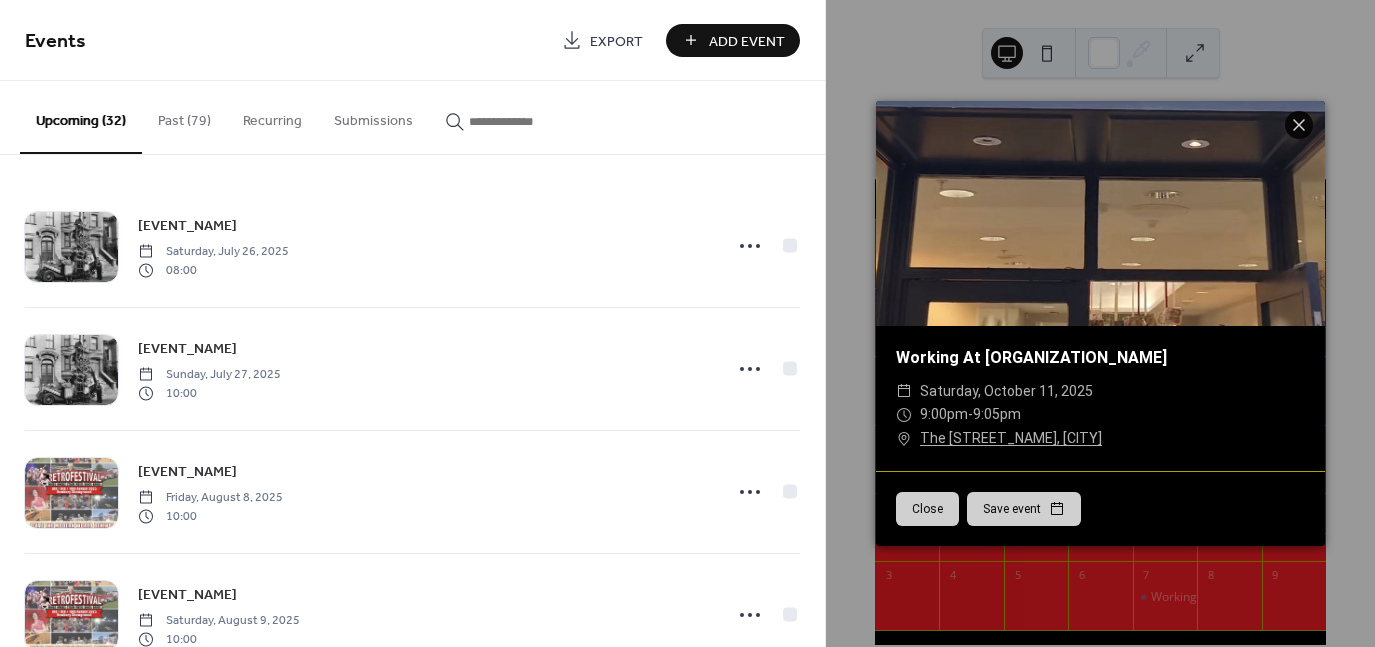 click on "Working At [ORGANIZATION_NAME] ​ [DAY], [MONTH] [DAY_NUM], [YEAR] ​ [TIME] ​ The [STREET_NAME], [CITY] Close Save event" at bounding box center (1100, 323) 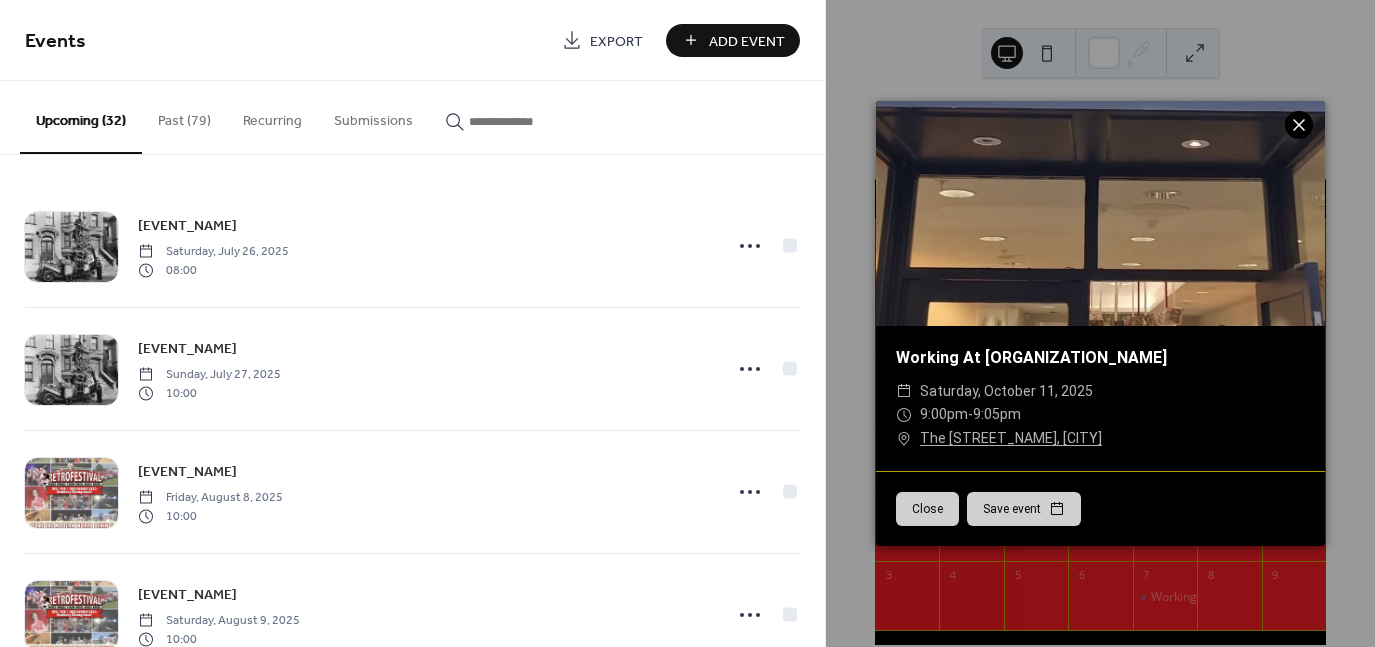 click 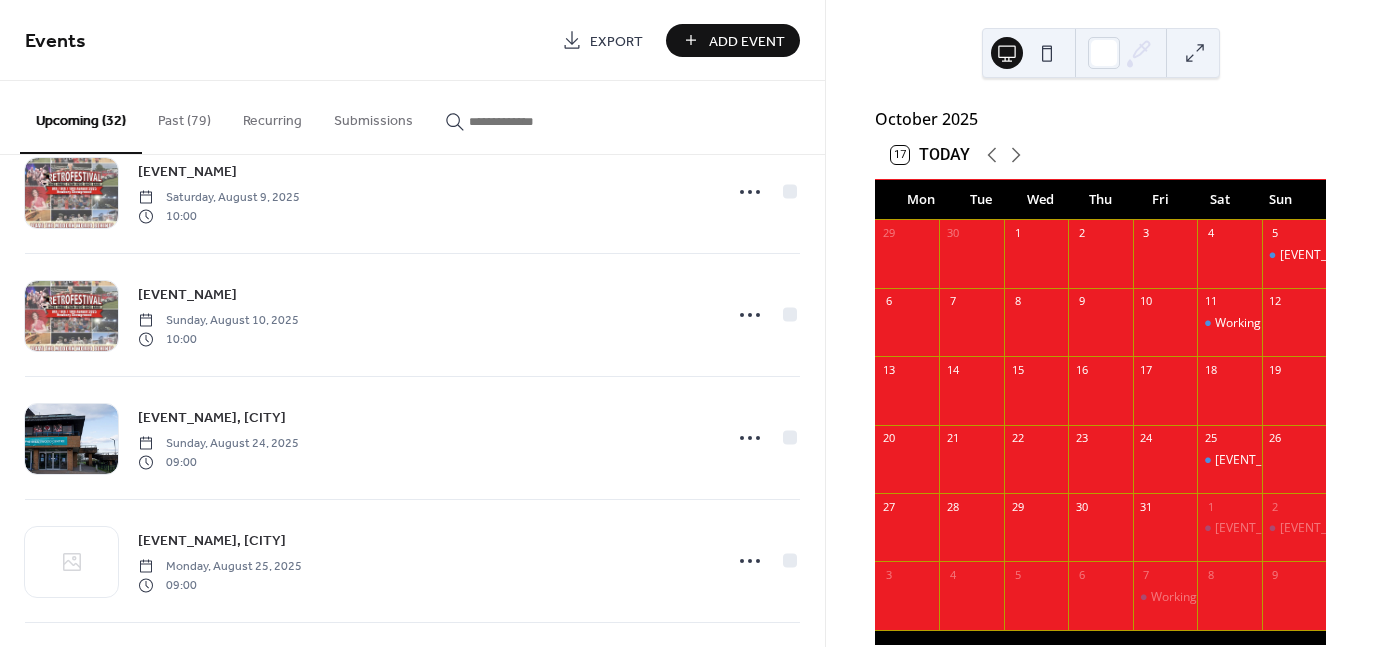 scroll, scrollTop: 431, scrollLeft: 0, axis: vertical 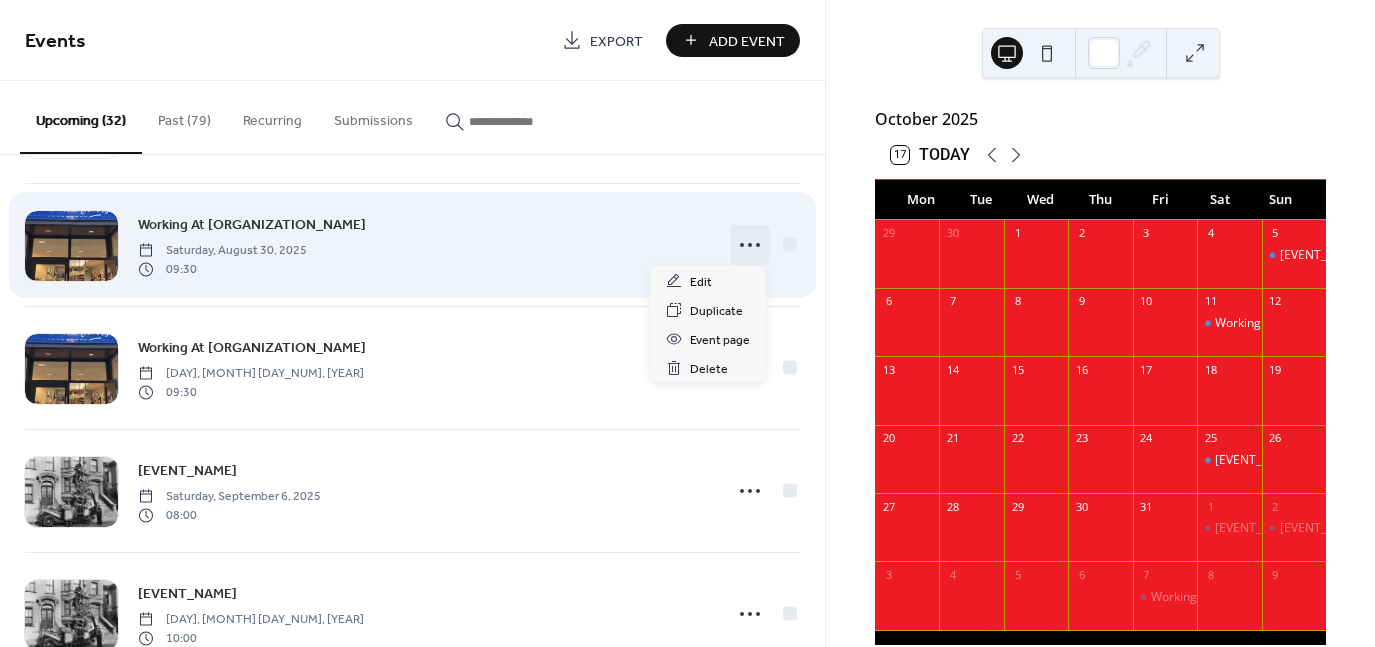 click 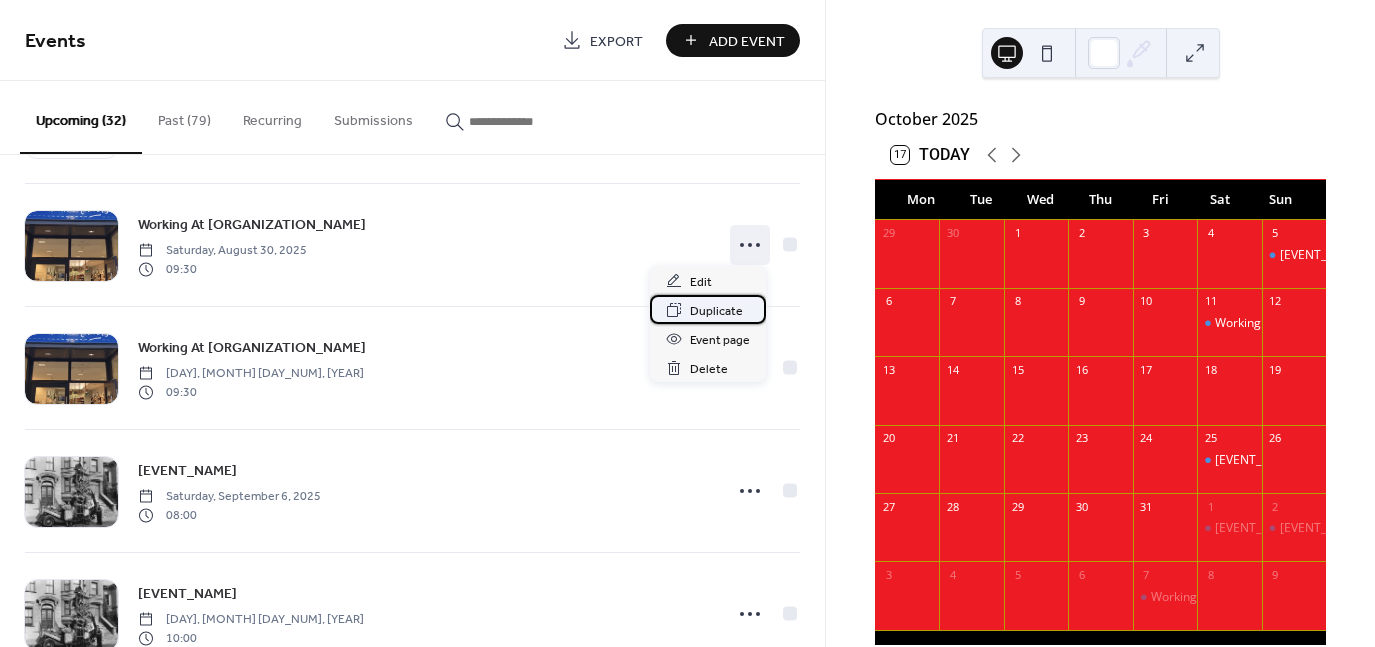 click on "Duplicate" at bounding box center (716, 311) 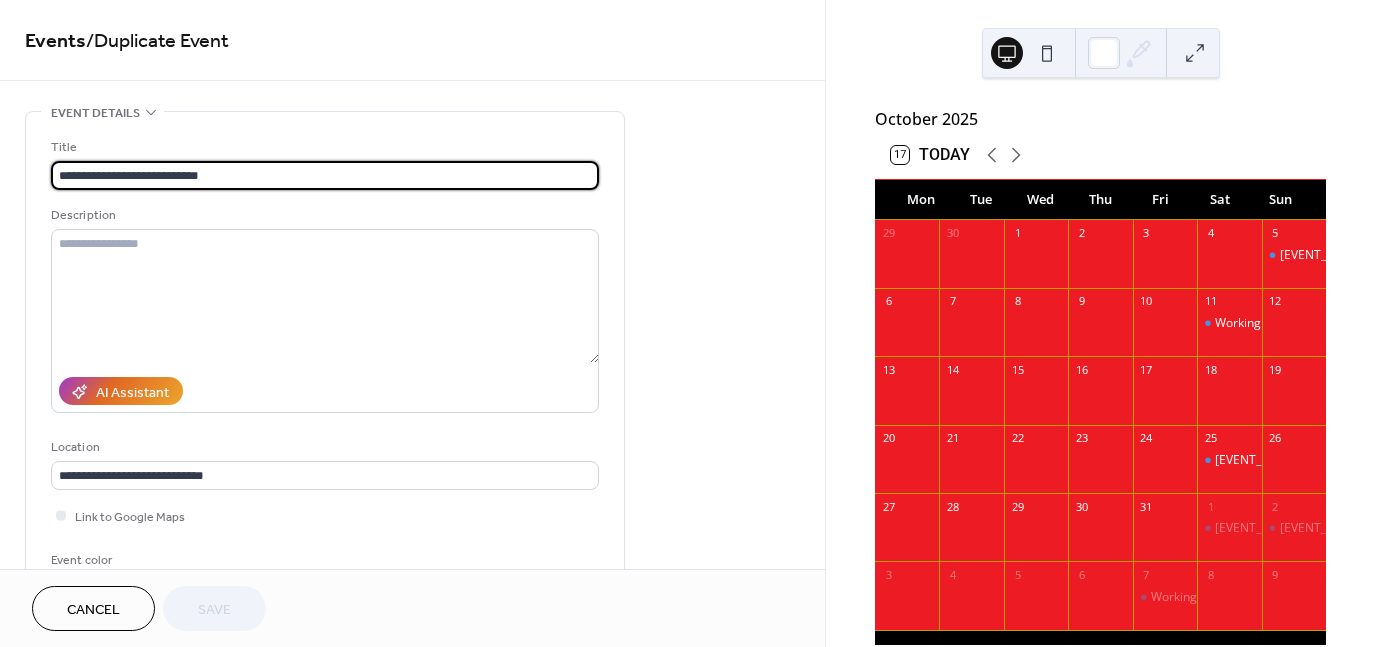 scroll, scrollTop: 498, scrollLeft: 0, axis: vertical 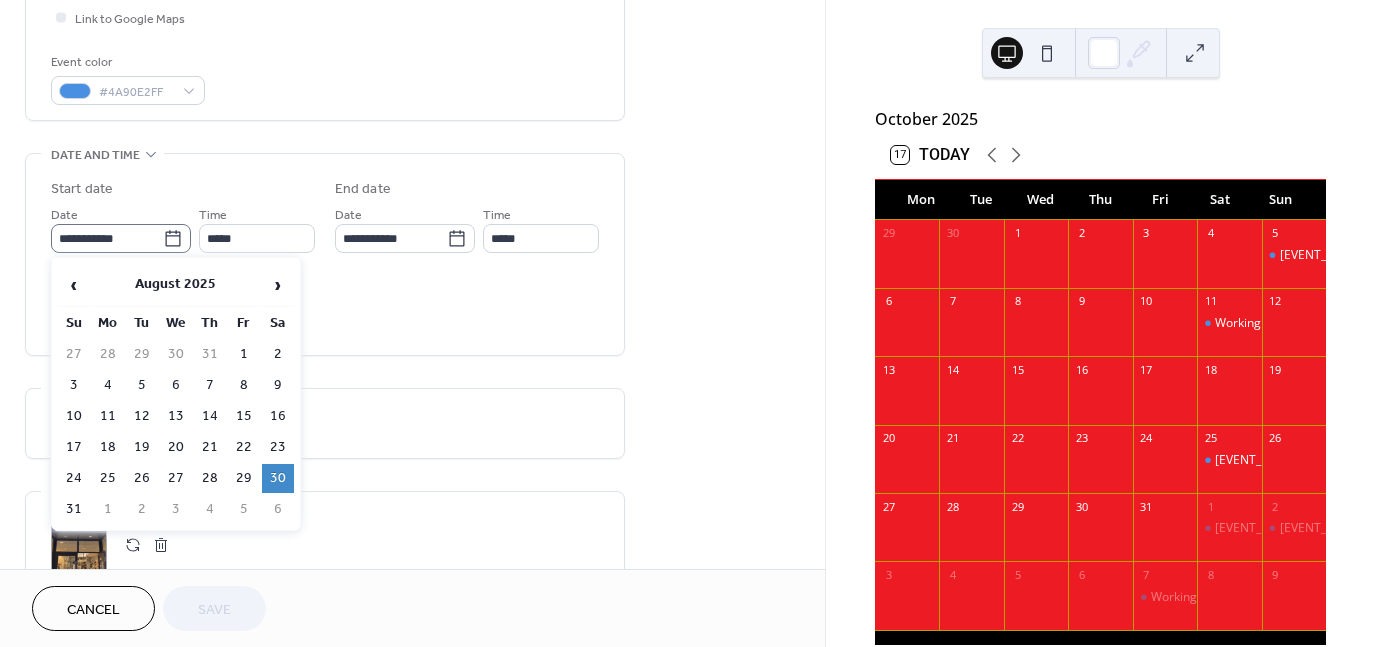 click 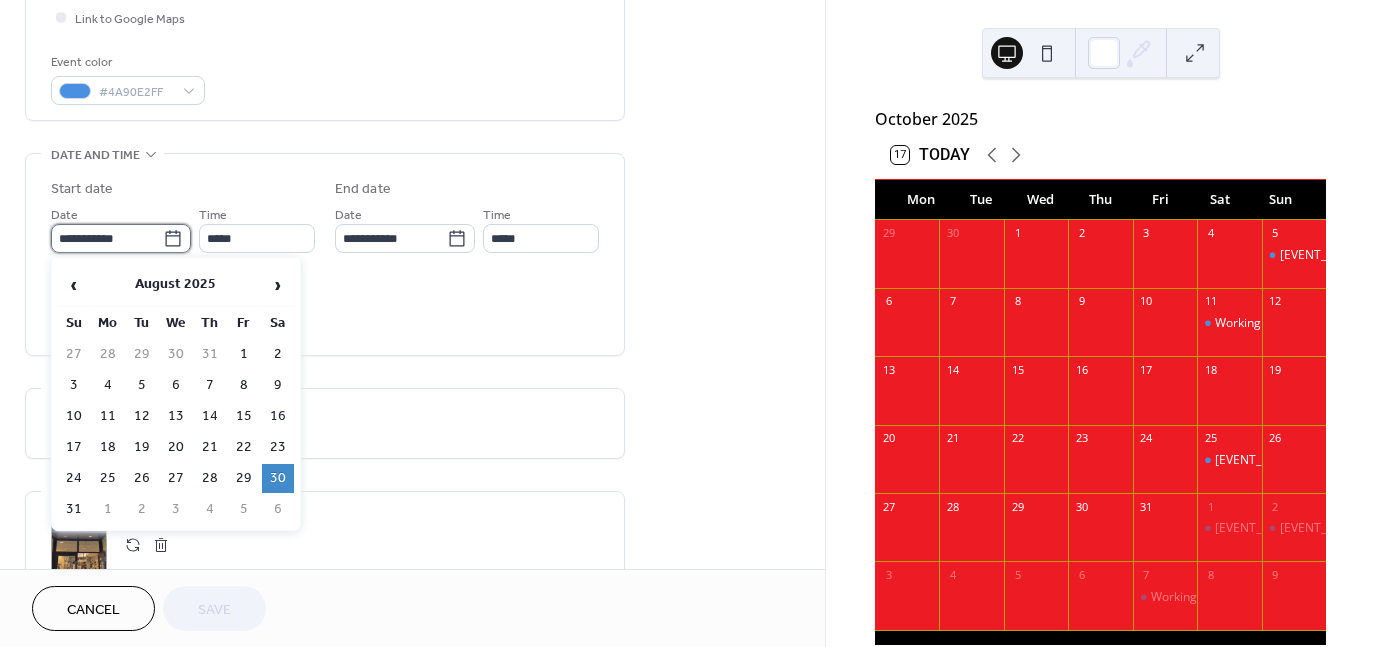 click on "**********" at bounding box center [107, 238] 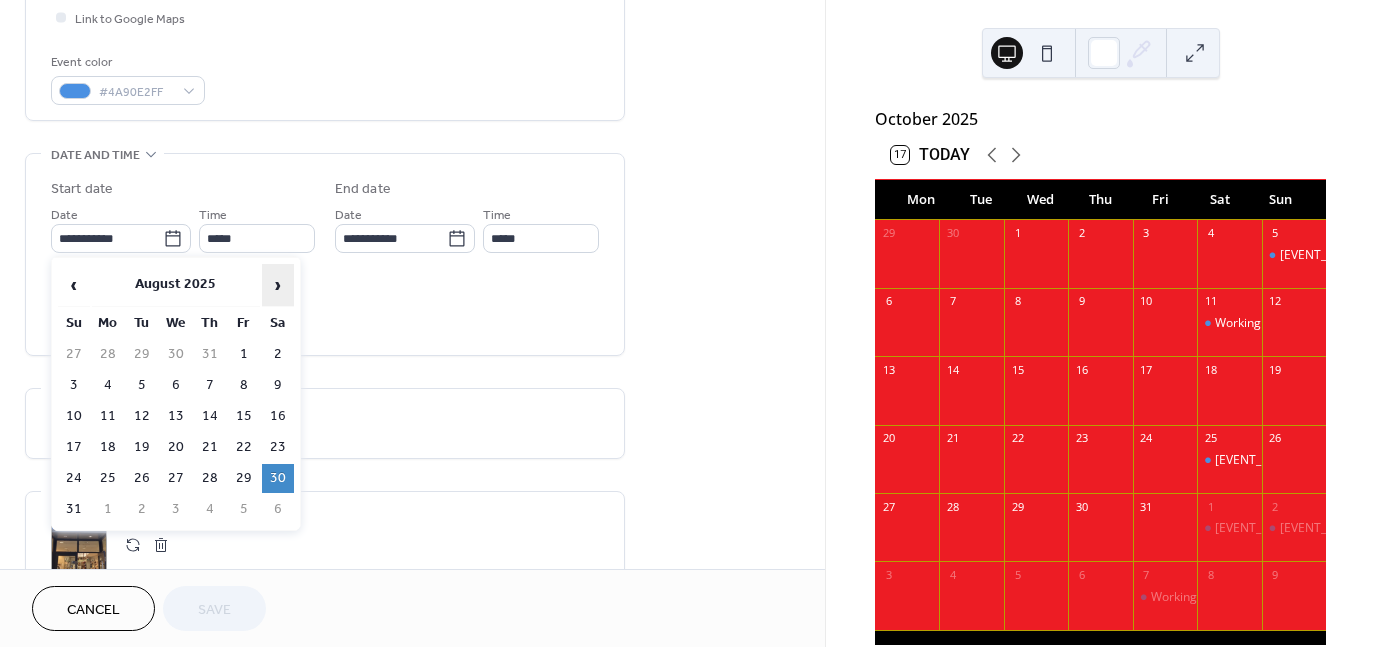 click on "›" at bounding box center [278, 285] 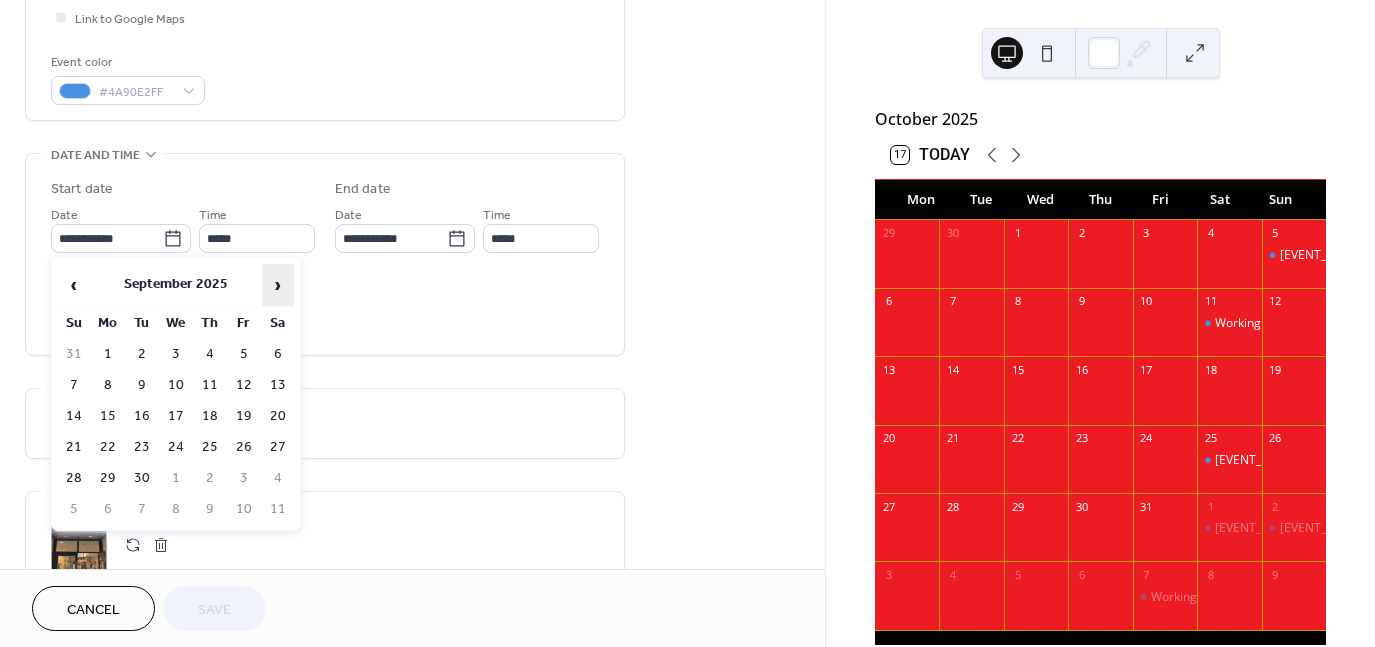 click on "›" at bounding box center (278, 285) 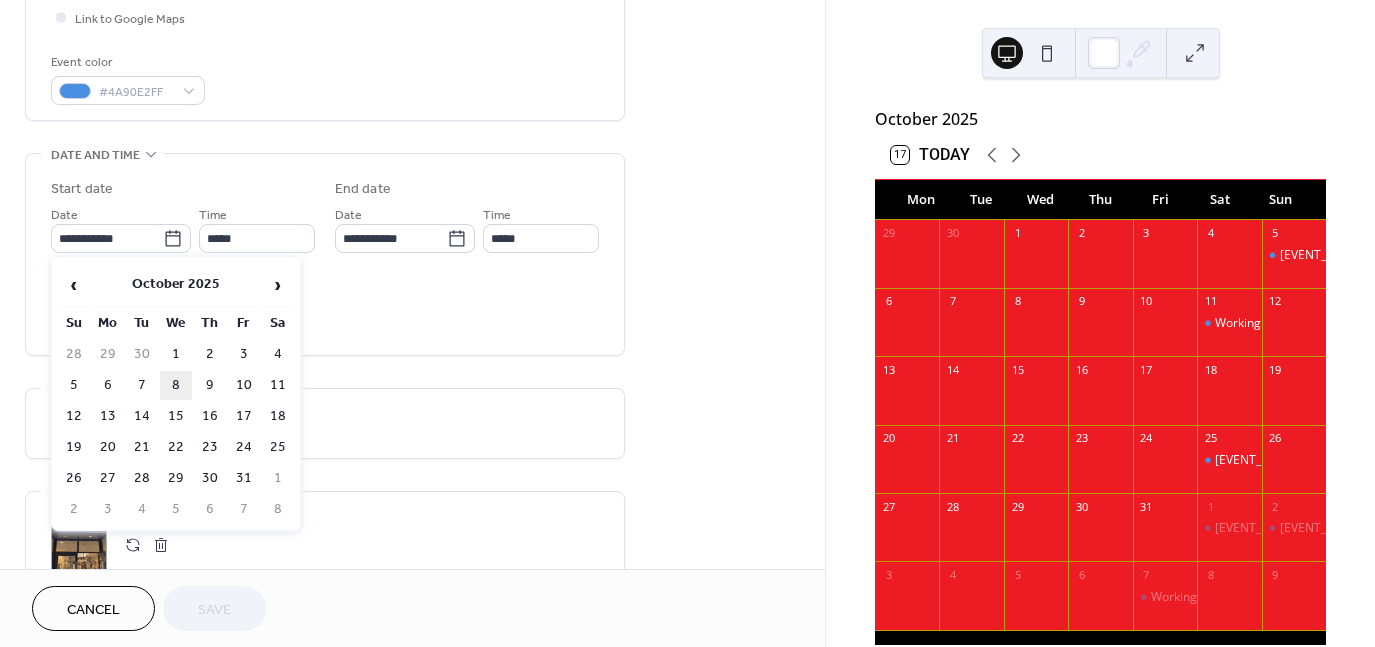 click on "8" at bounding box center [176, 385] 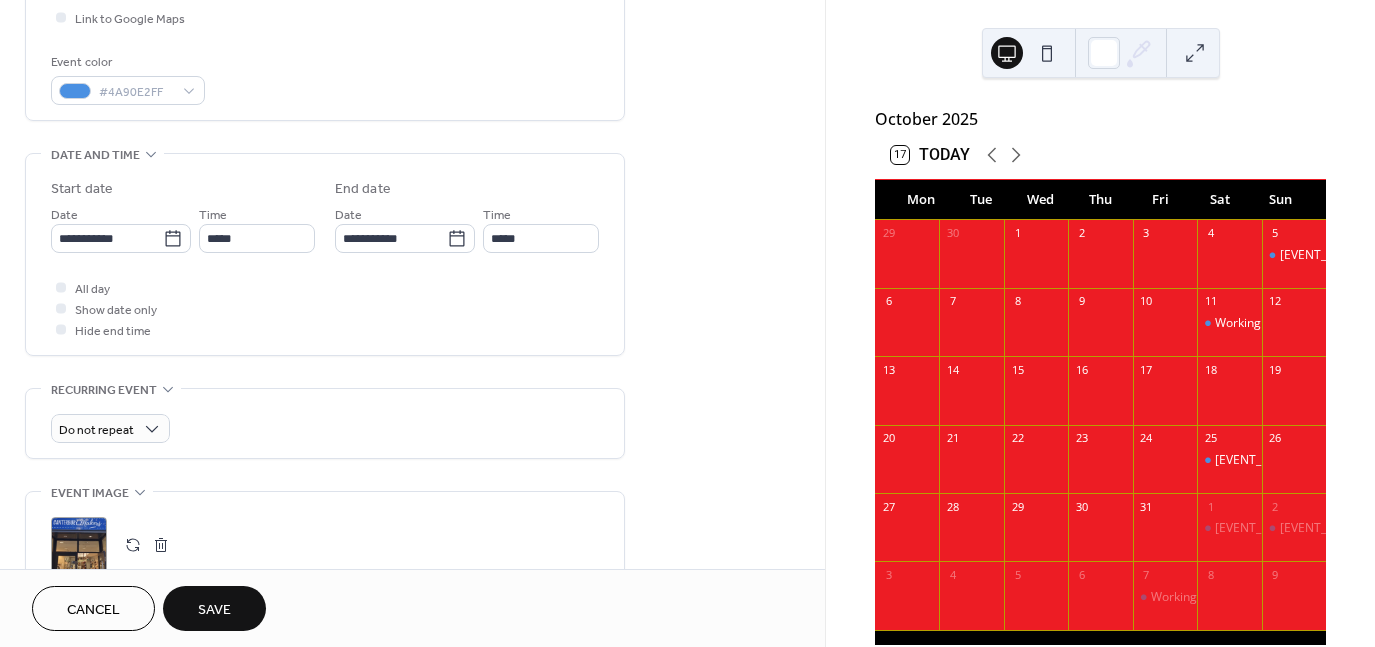 click on "Save" at bounding box center (214, 610) 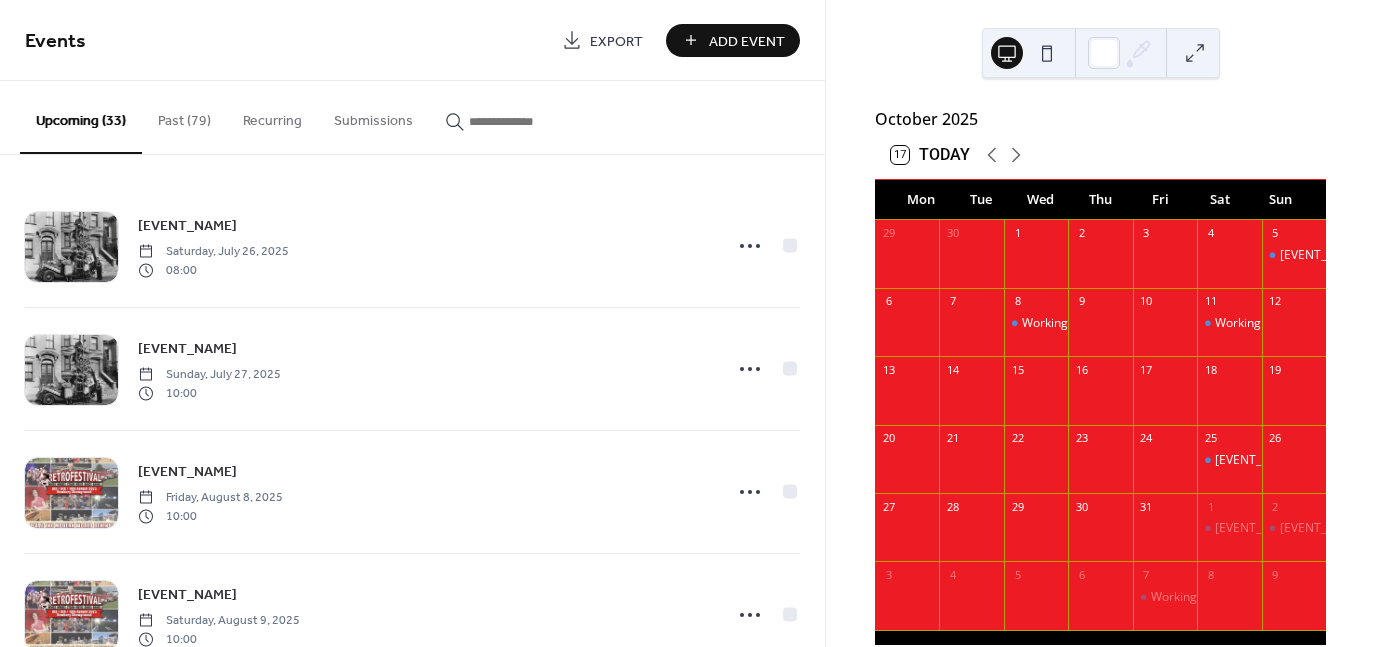 scroll, scrollTop: 431, scrollLeft: 0, axis: vertical 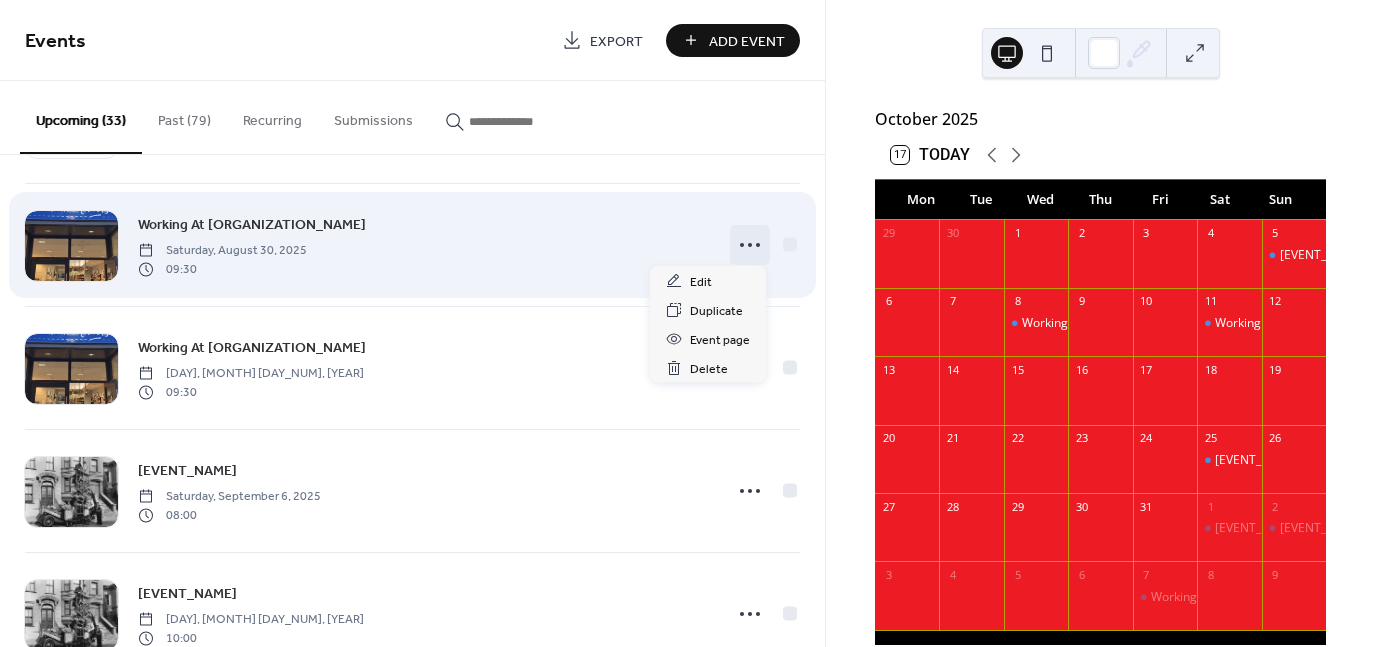 click 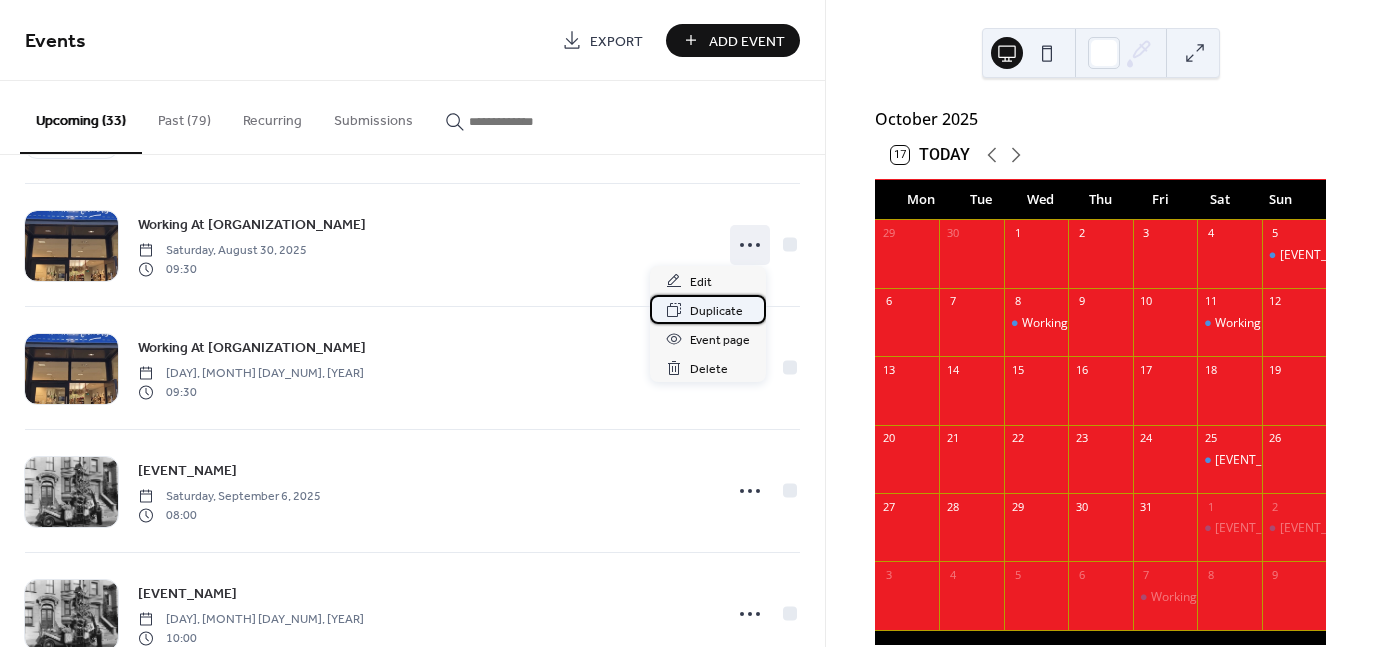 click on "Duplicate" at bounding box center [716, 311] 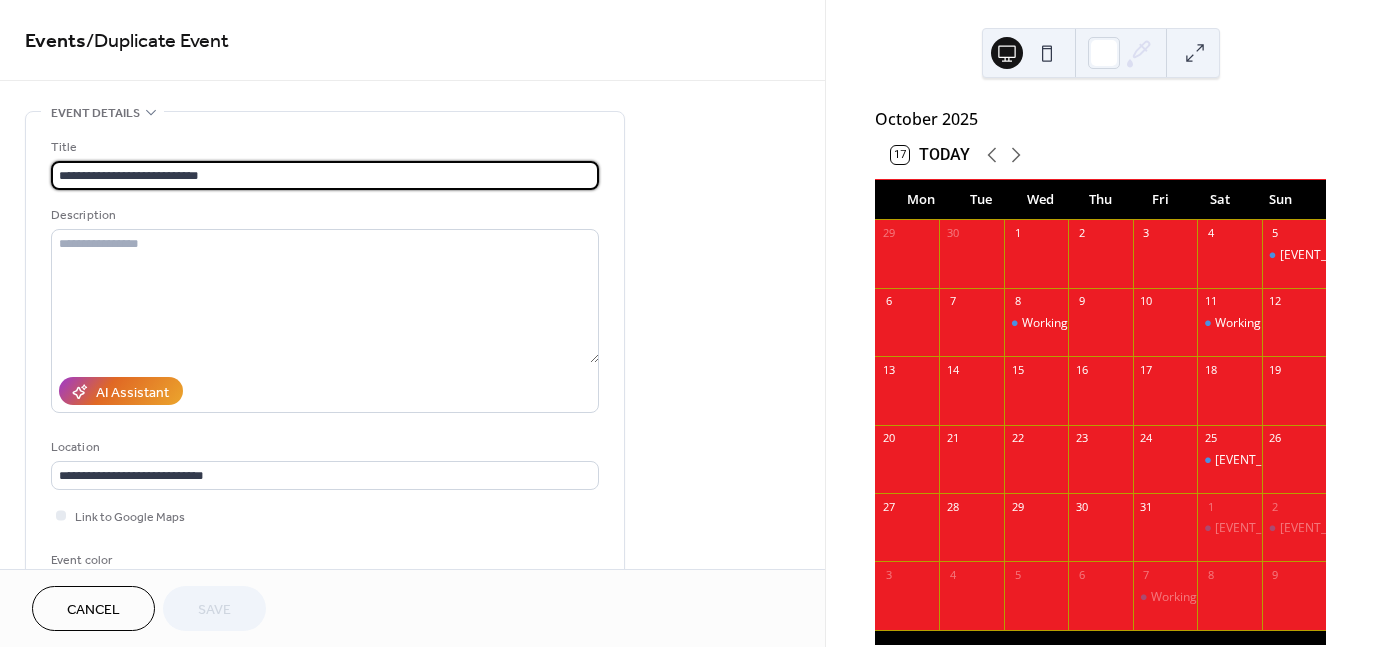scroll, scrollTop: 498, scrollLeft: 0, axis: vertical 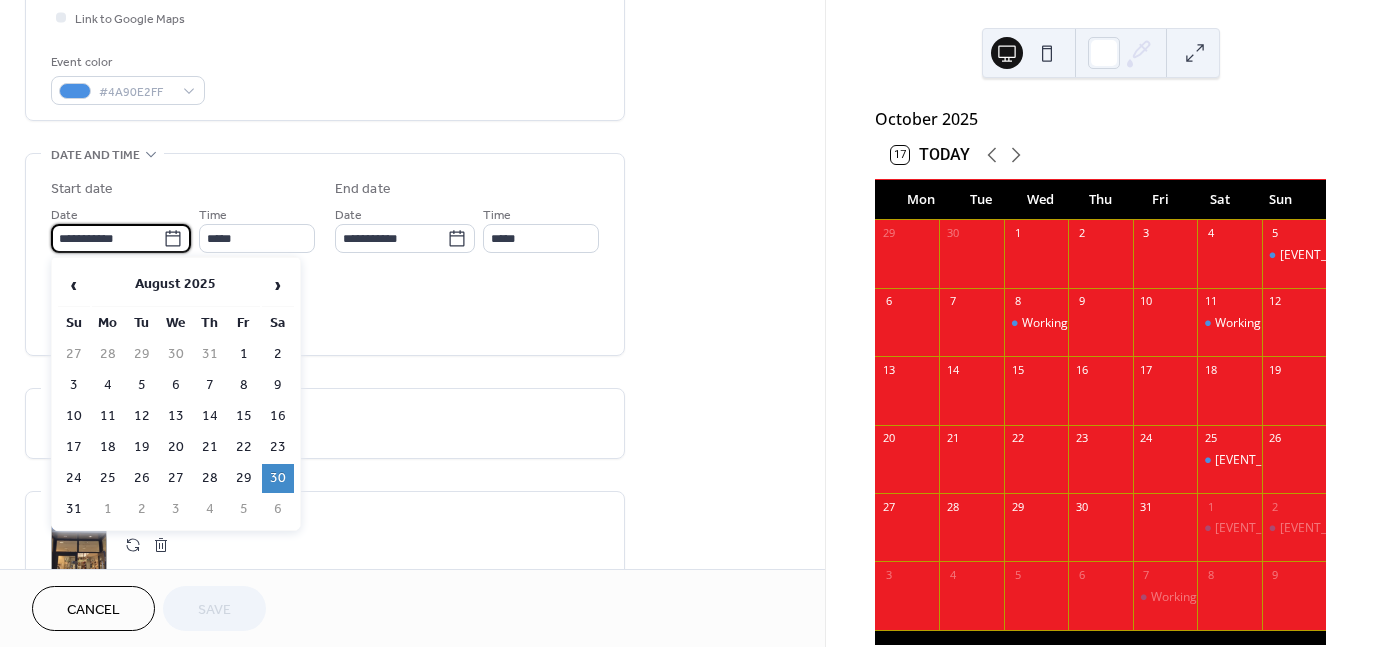 click on "**********" at bounding box center [107, 238] 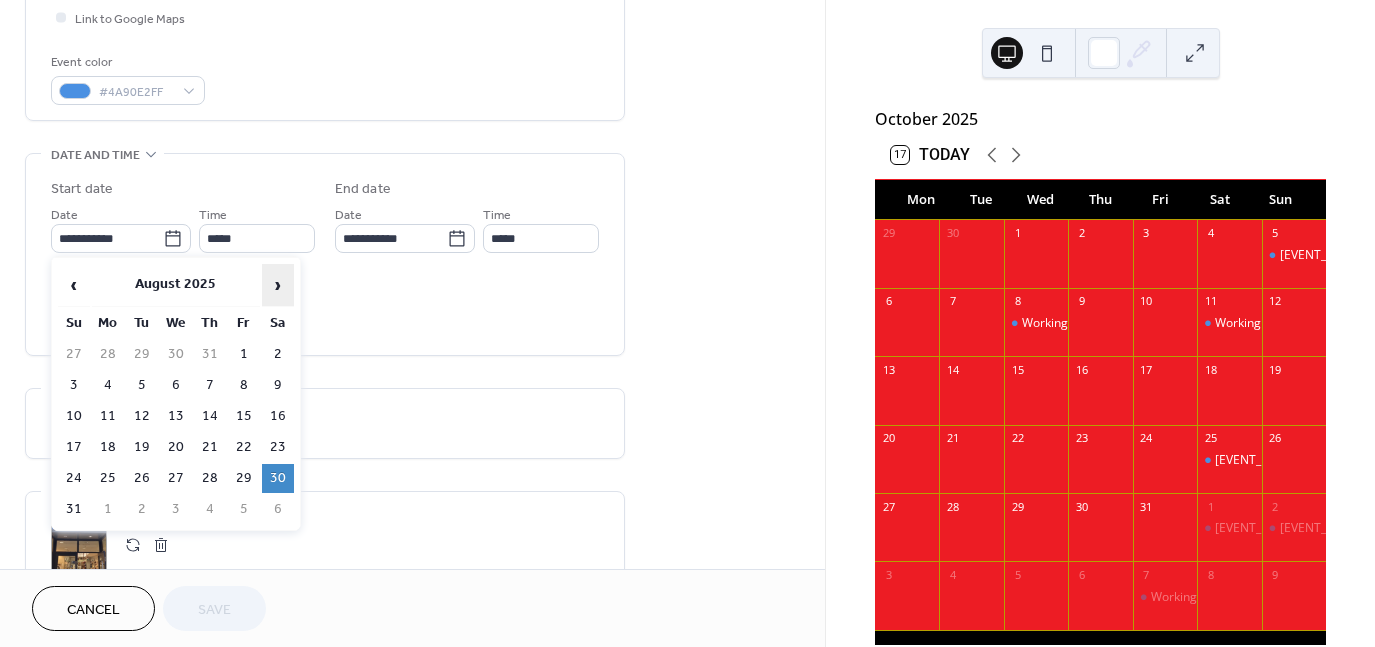 click on "›" at bounding box center [278, 285] 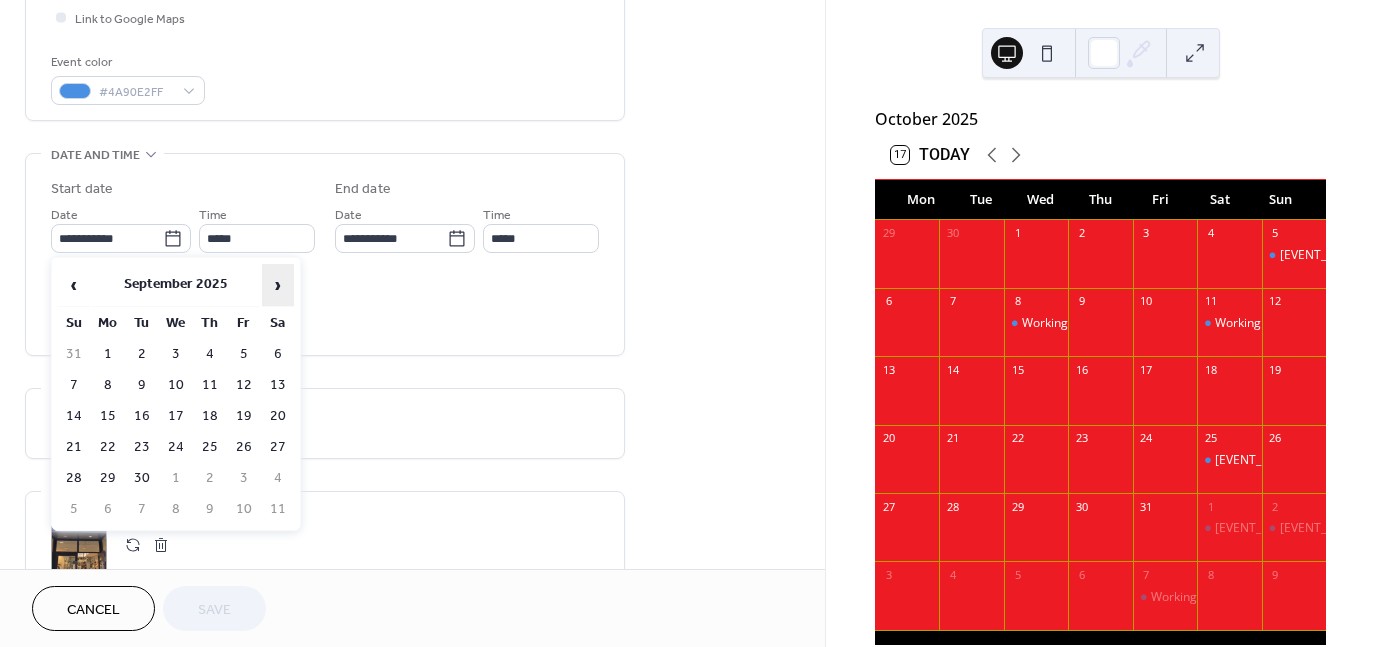 click on "›" at bounding box center (278, 285) 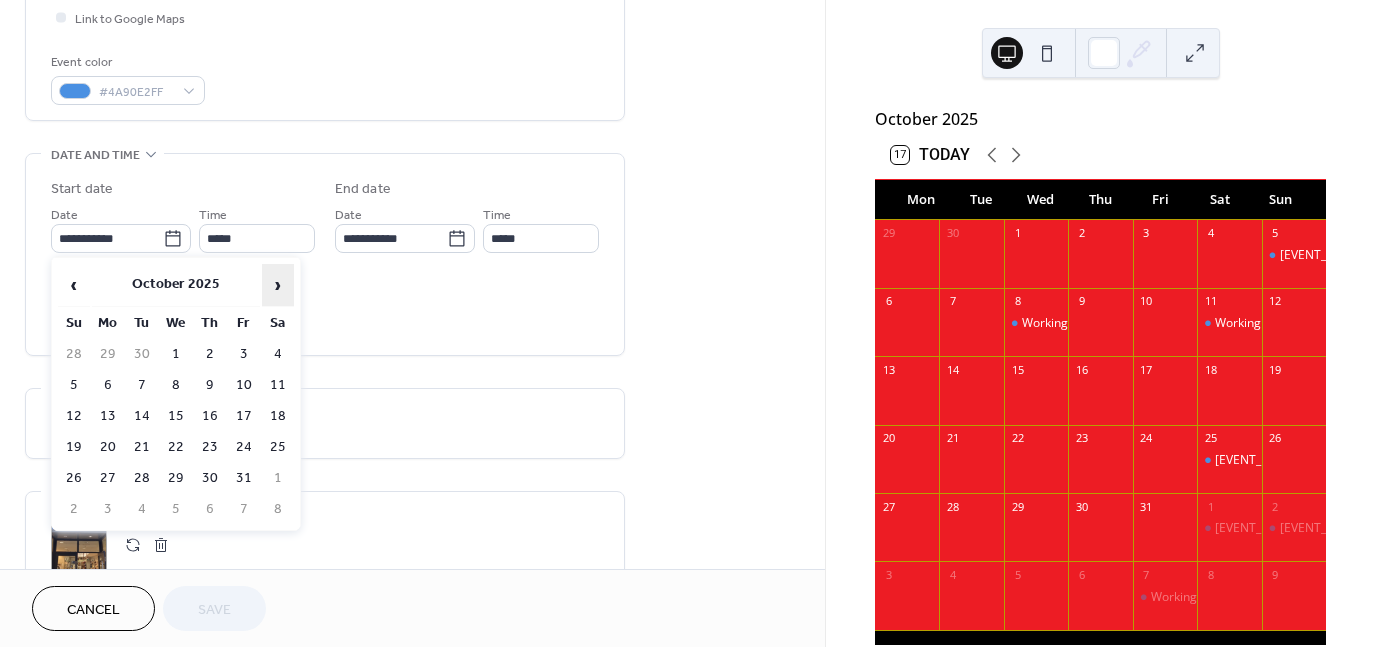 click on "›" at bounding box center [278, 285] 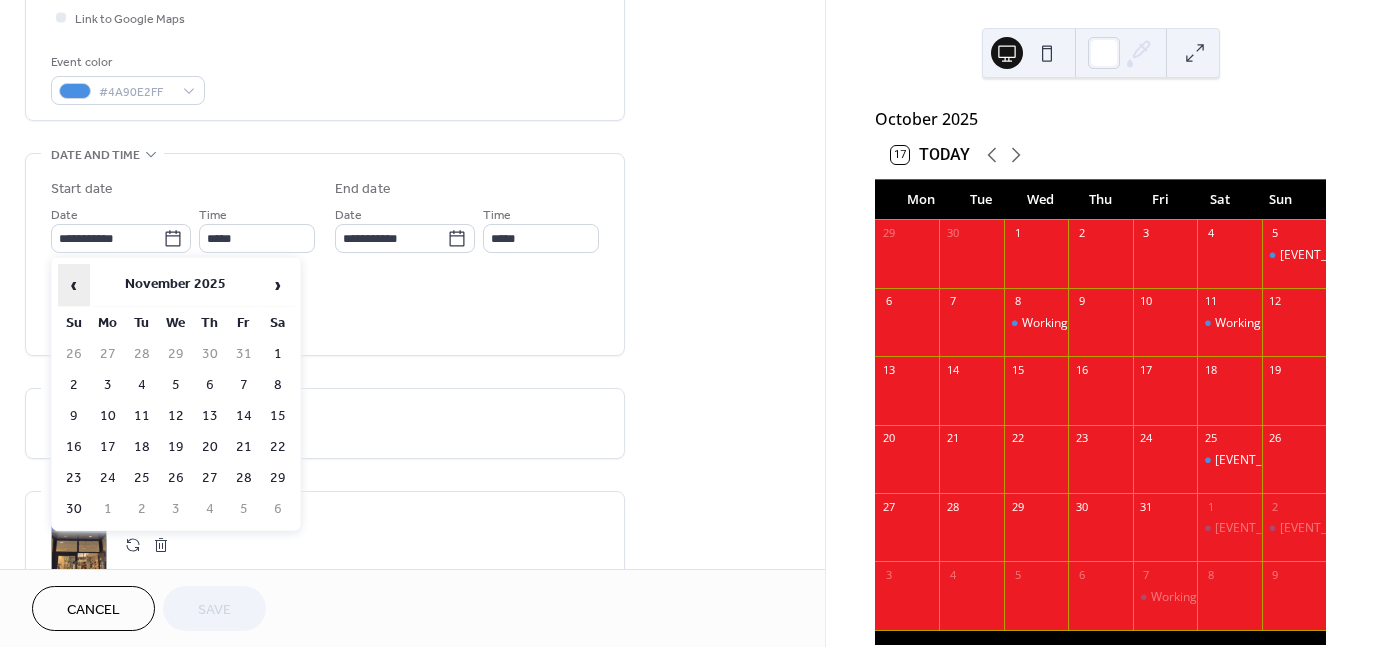 click on "‹" at bounding box center (74, 285) 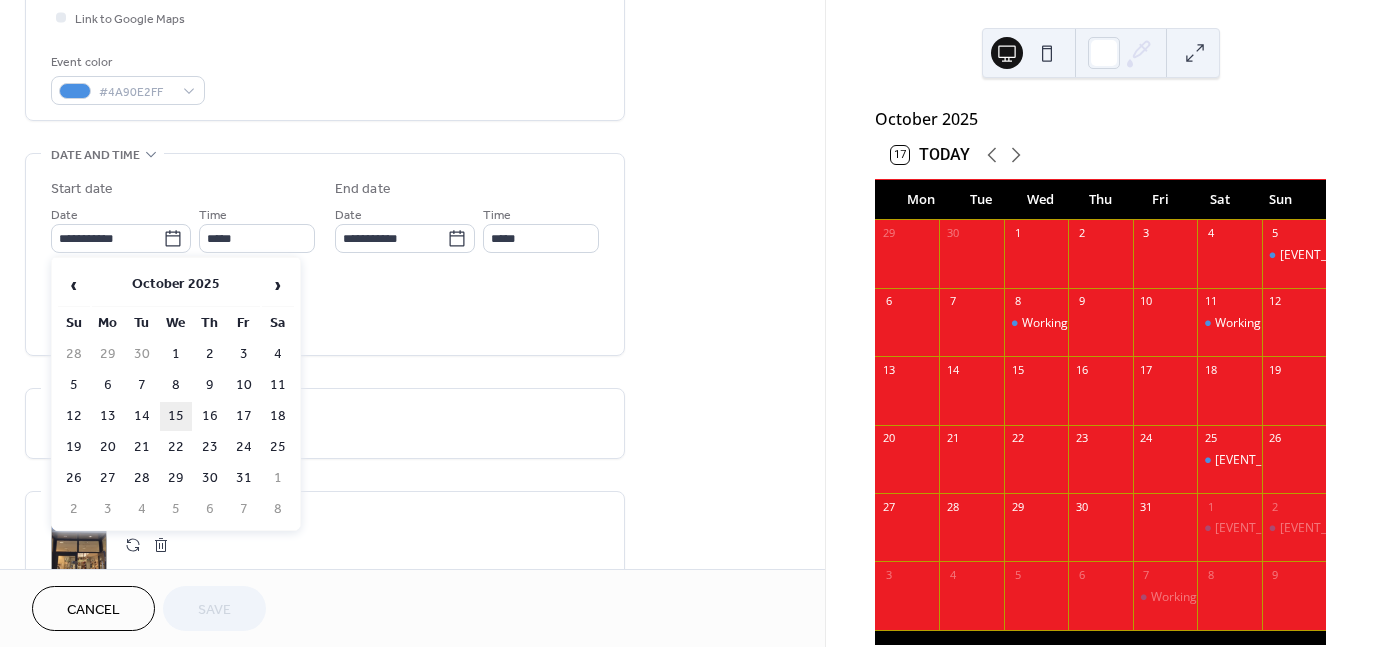 click on "15" at bounding box center [176, 416] 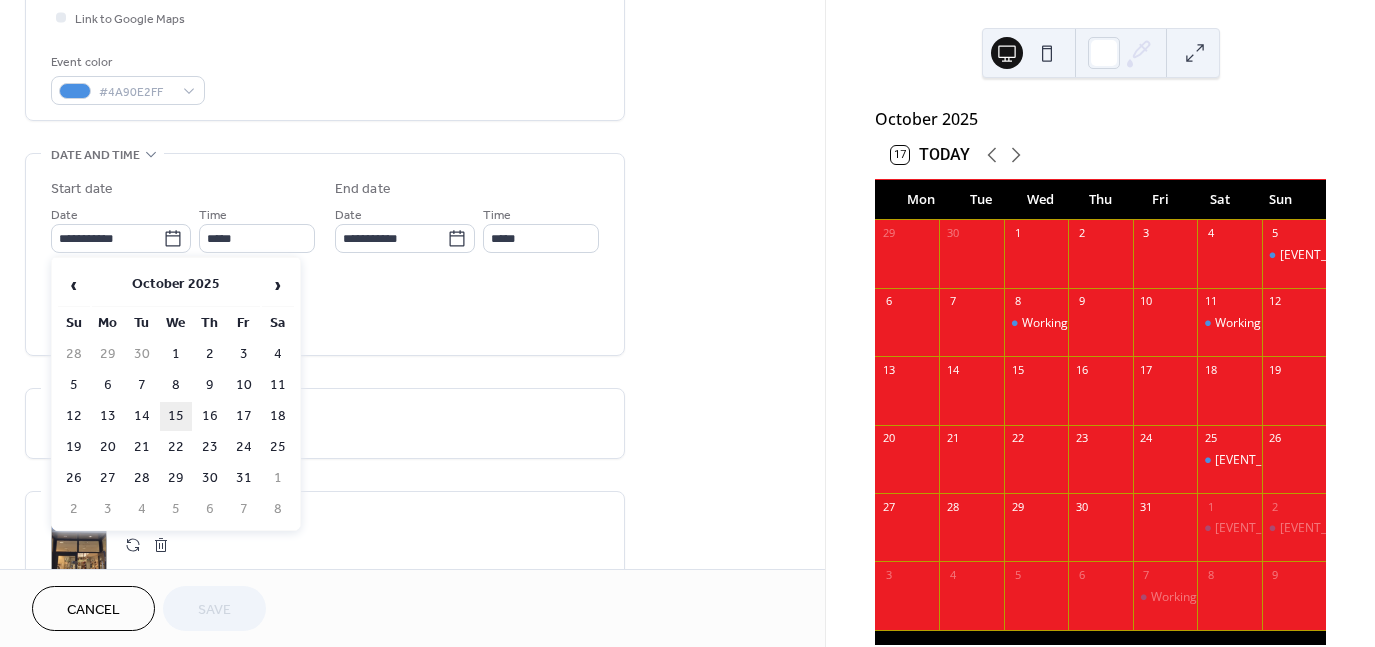 type on "**********" 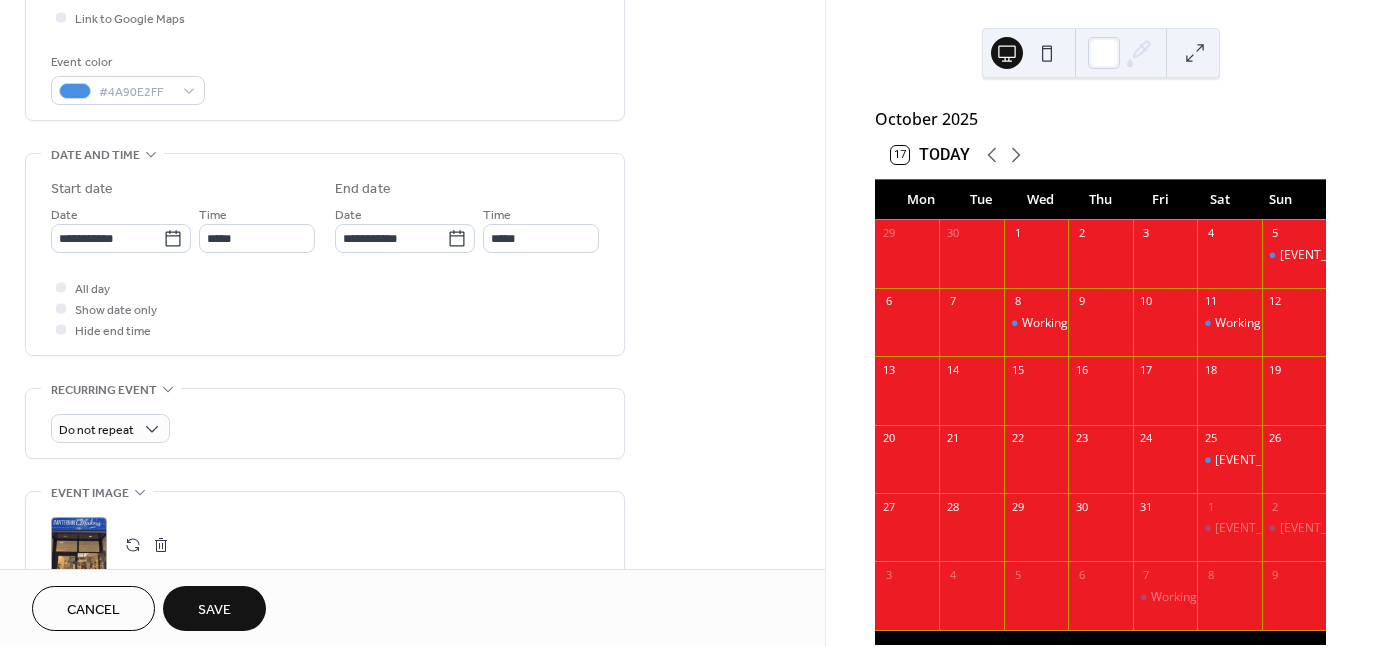 click on "Save" at bounding box center [214, 610] 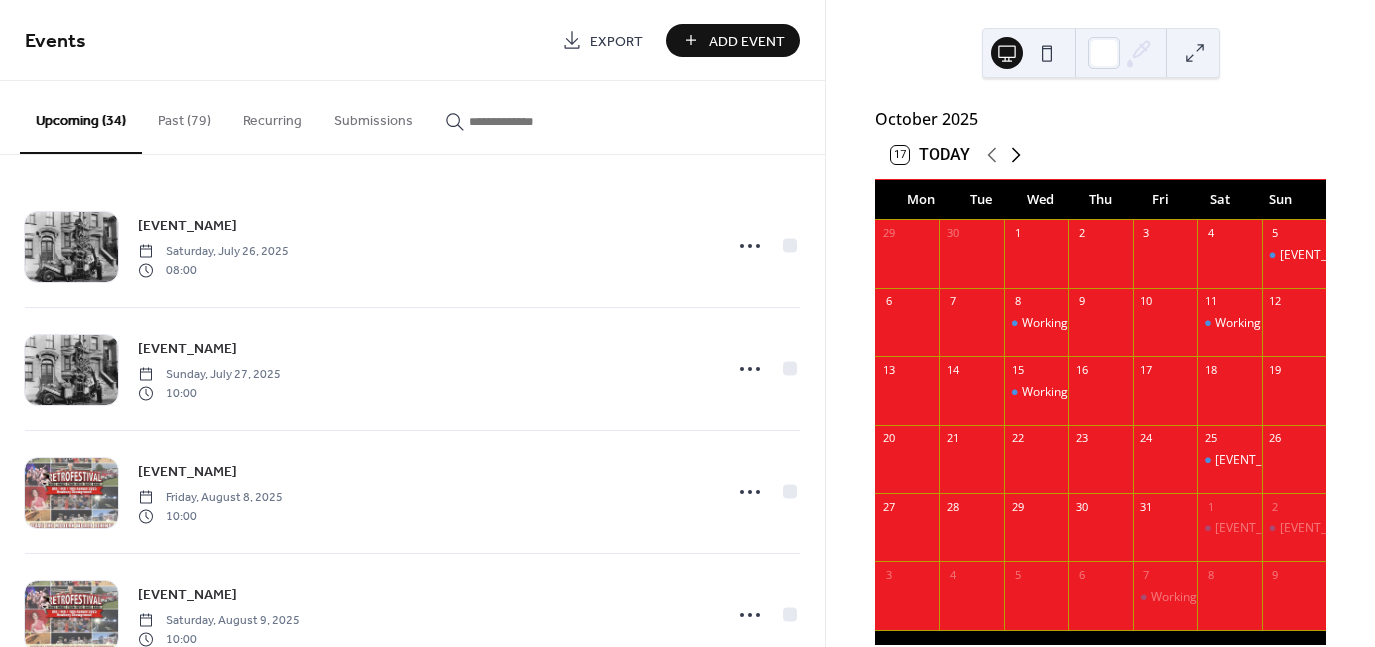 click 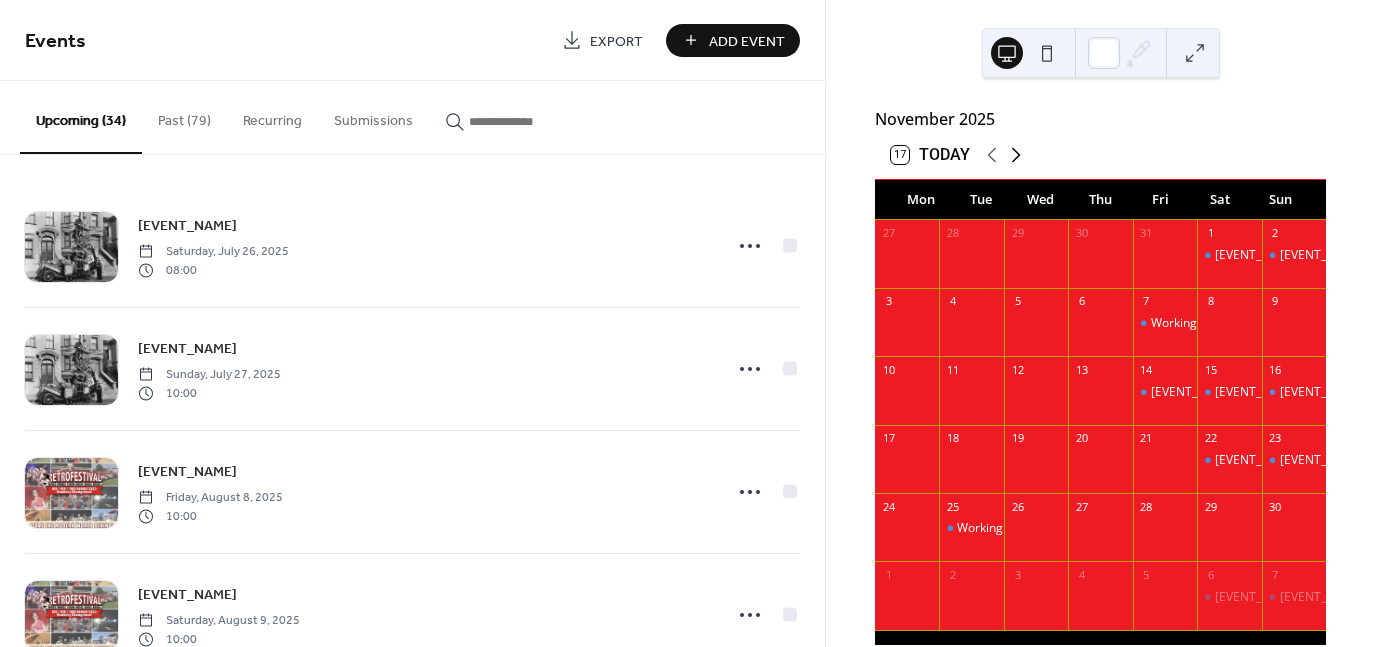 click 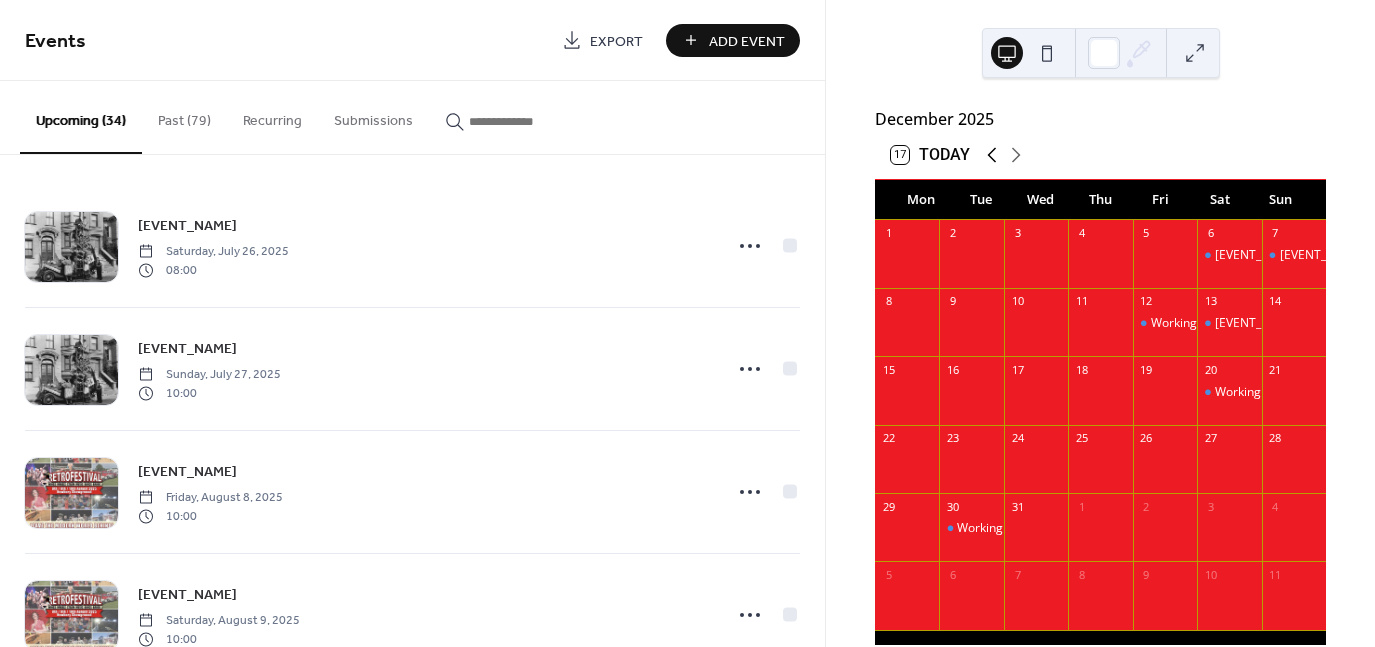 click 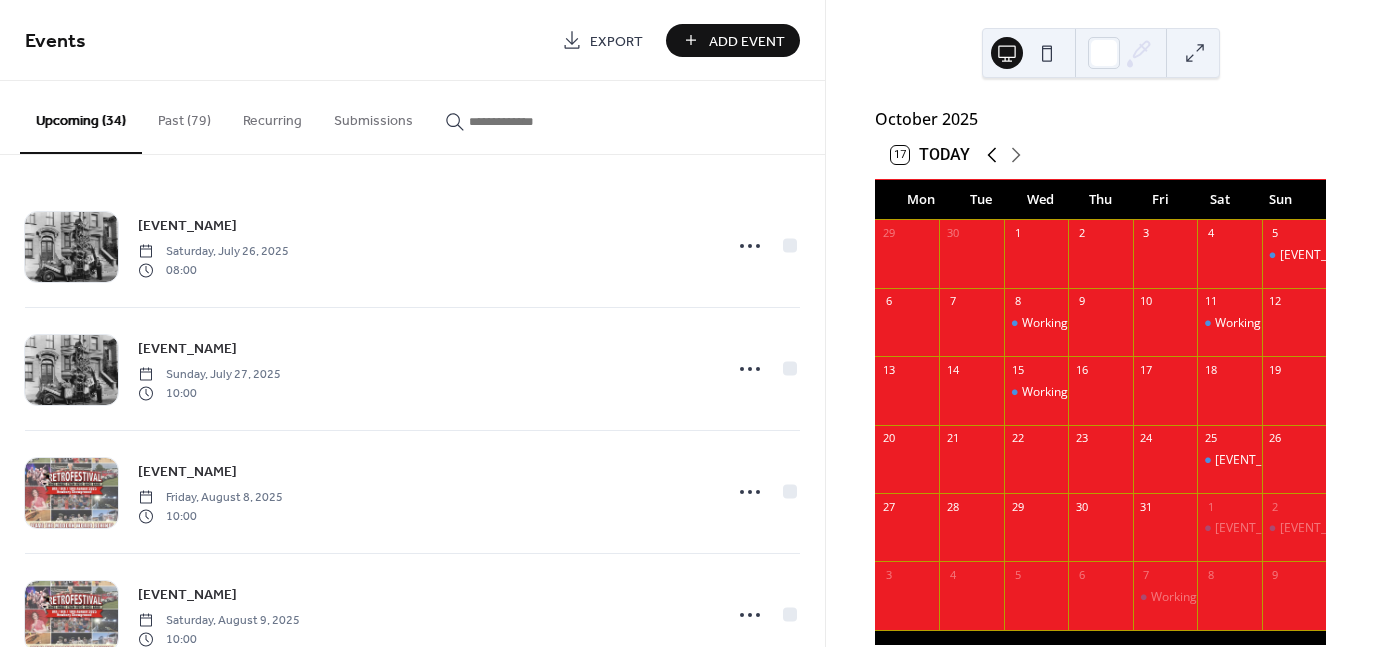 click 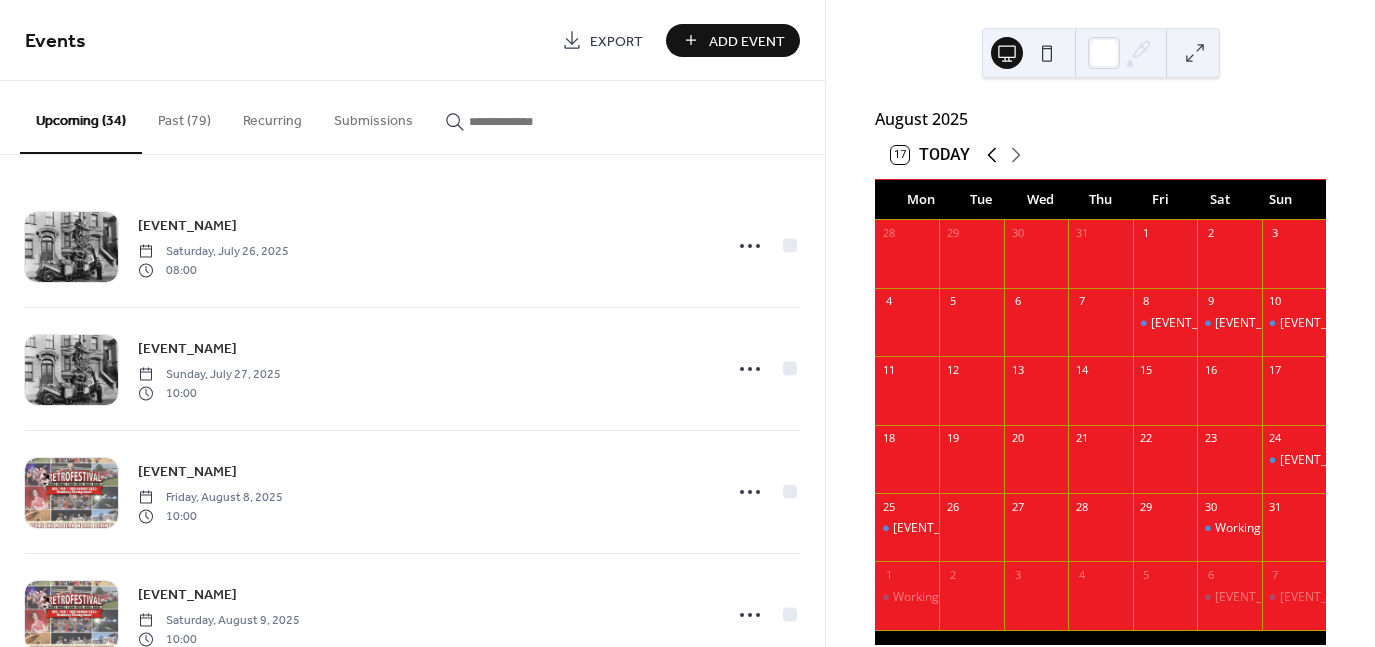 click 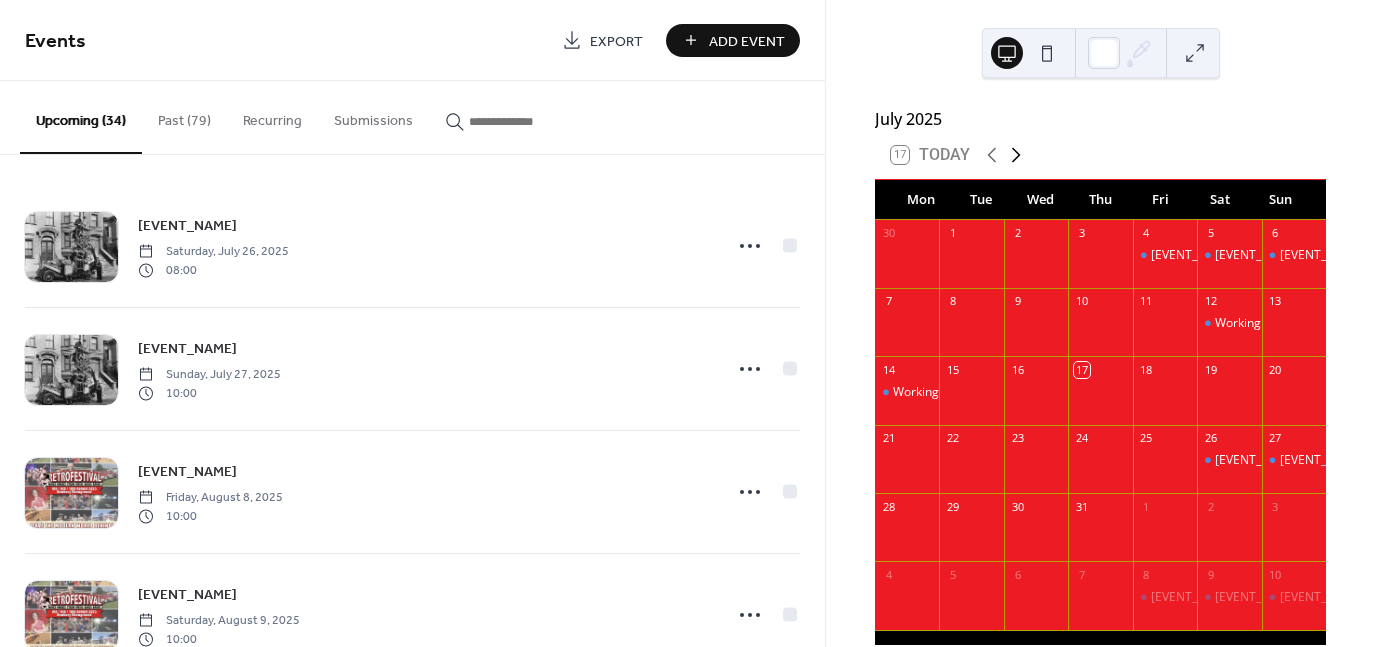 click 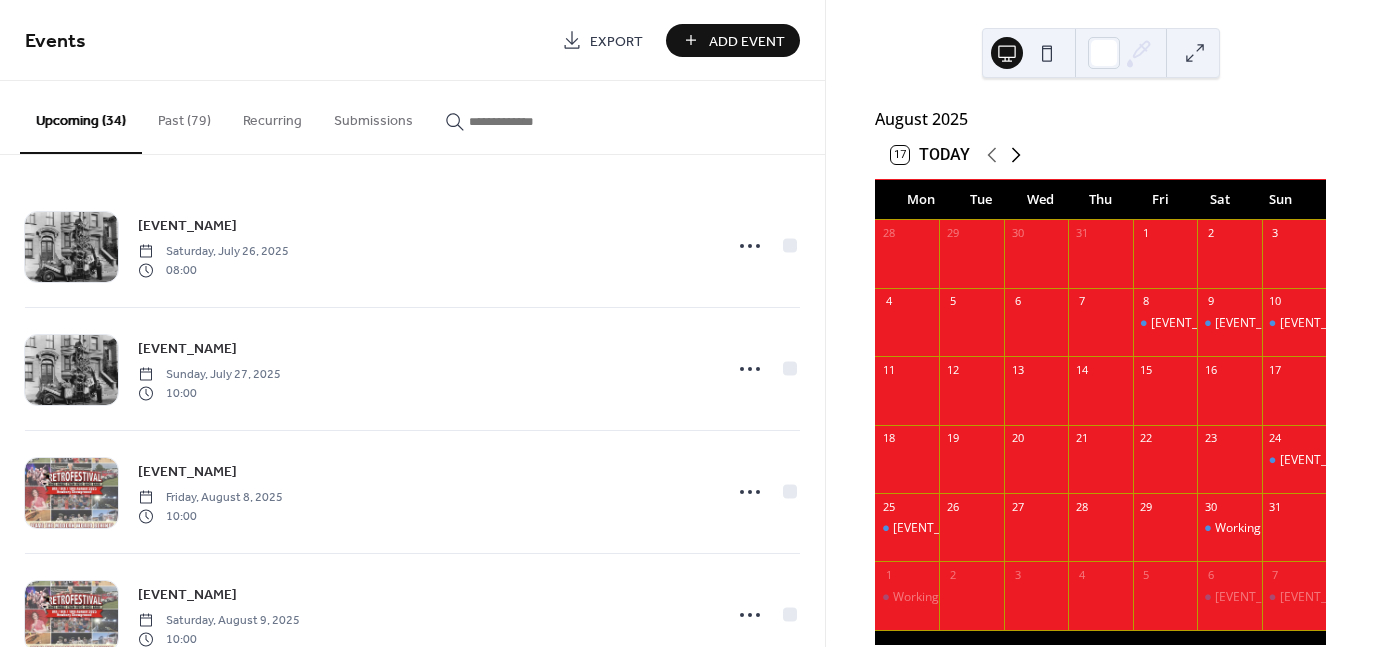 click 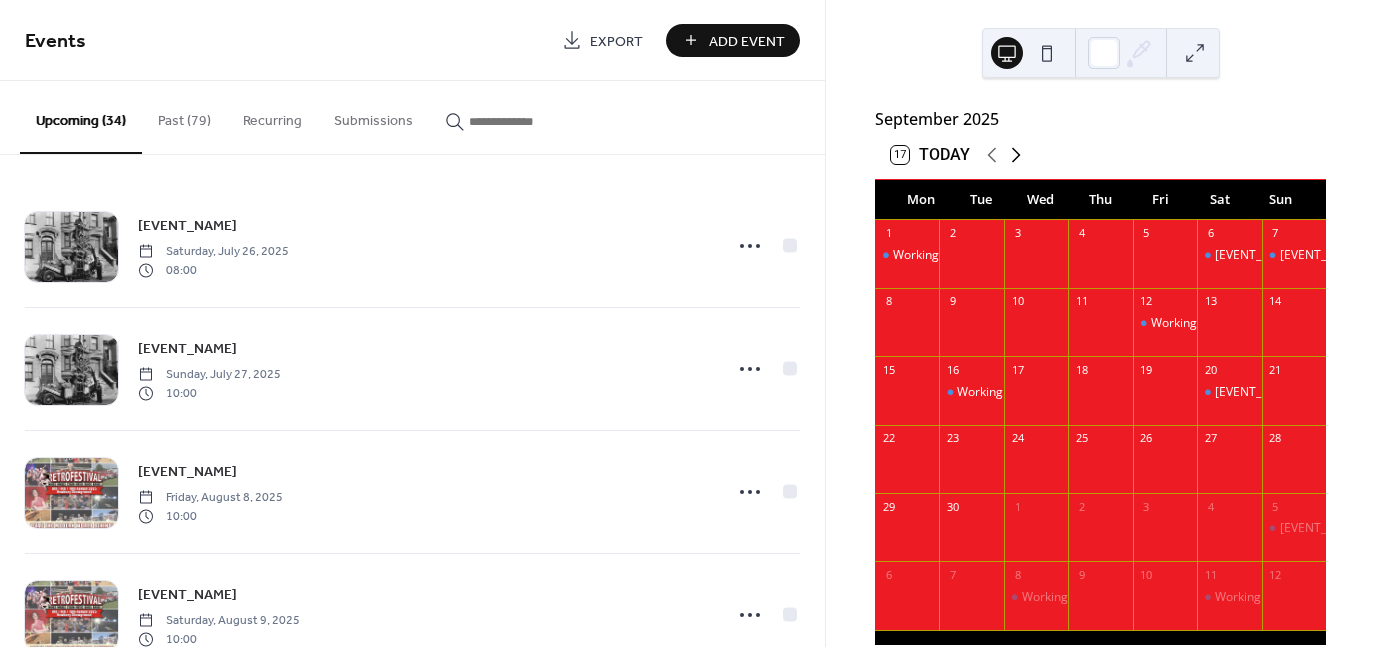 click 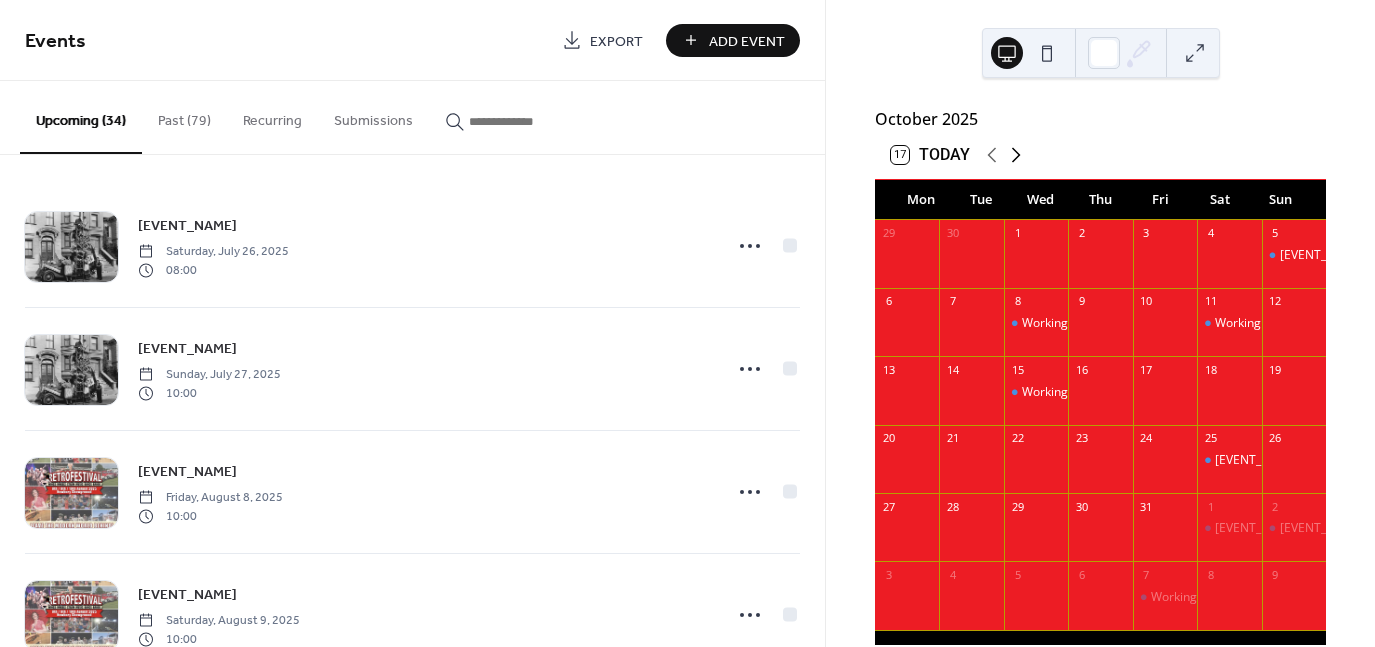 click 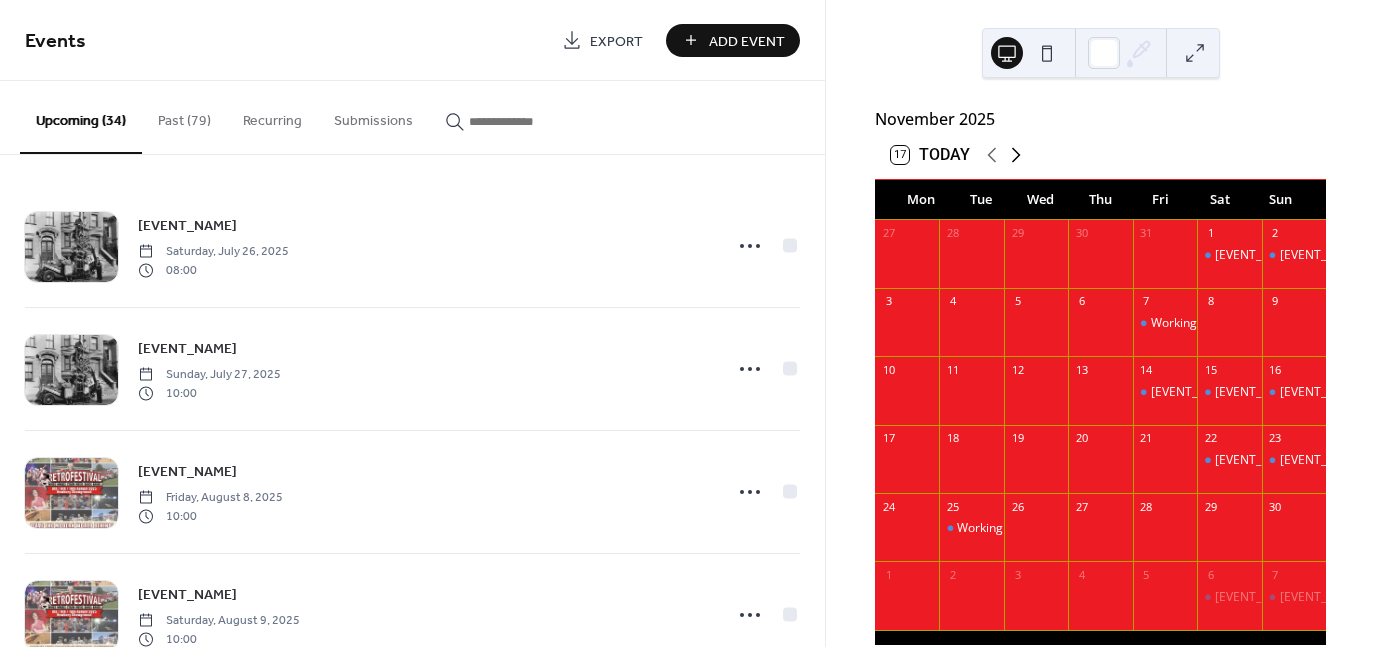 click 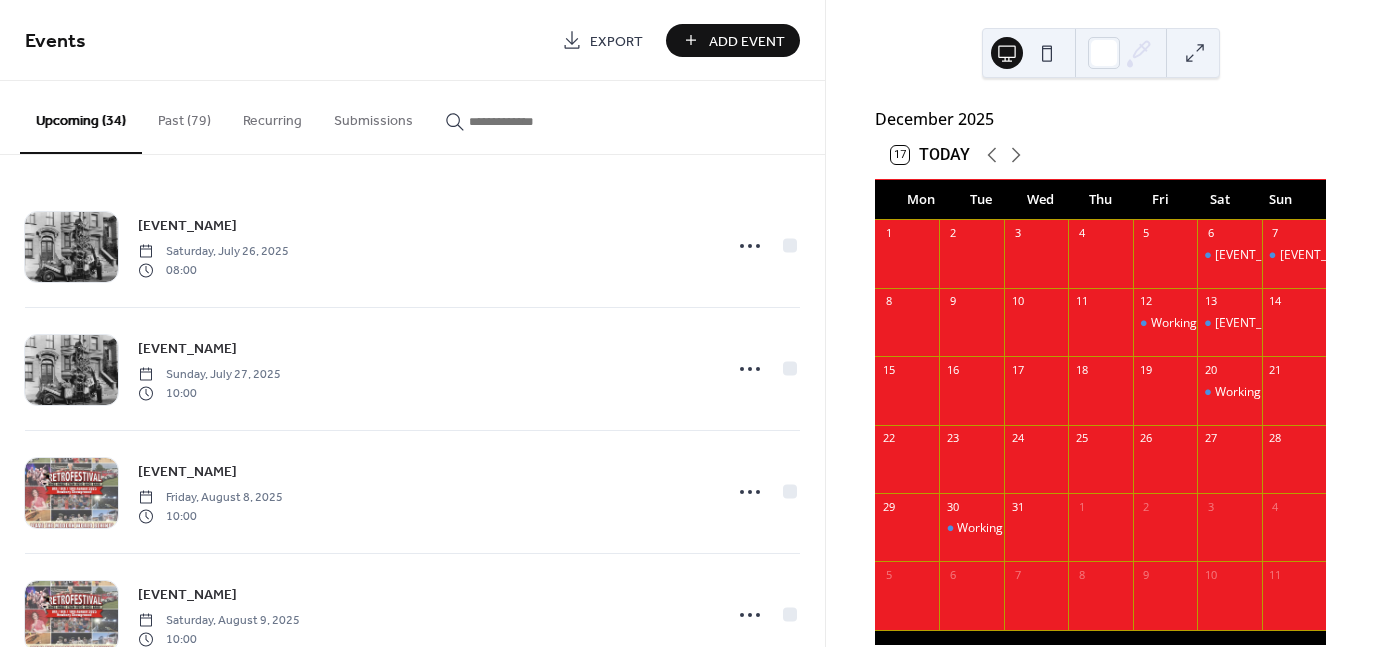 click on "[EVENT_NAME] [DAY], [MONTH] [DAY_NUM], [YEAR] [TIME] [EVENT_NAME] [DAY], [MONTH] [DAY_NUM], [YEAR] [TIME] [EVENT_NAME] [DAY], [MONTH] [DAY_NUM], [YEAR] [TIME] [EVENT_NAME] [DAY], [MONTH] [DAY_NUM], [YEAR] [TIME] [EVENT_NAME] [DAY], [MONTH] [DAY_NUM], [YEAR] [TIME] [EVENT_NAME] [DAY], [MONTH] [DAY_NUM], [YEAR] [TIME] [EVENT_NAME], [CITY] [DAY], [MONTH] [DAY_NUM], [YEAR] [TIME] [EVENT_NAME], [CITY] [DAY], [MONTH] [DAY_NUM], [YEAR] [TIME] [EVENT_NAME] [DAY], [MONTH] [DAY_NUM], [YEAR] [TIME] [EVENT_NAME] [DAY], [MONTH] [DAY_NUM], [YEAR] [TIME] [EVENT_NAME] @ [LOCATION_NAME] [DAY], [MONTH] [DAY_NUM], [YEAR] [TIME] [EVENT_NAME] [DAY], [MONTH] [DAY_NUM], [YEAR] [TIME]" at bounding box center [412, 401] 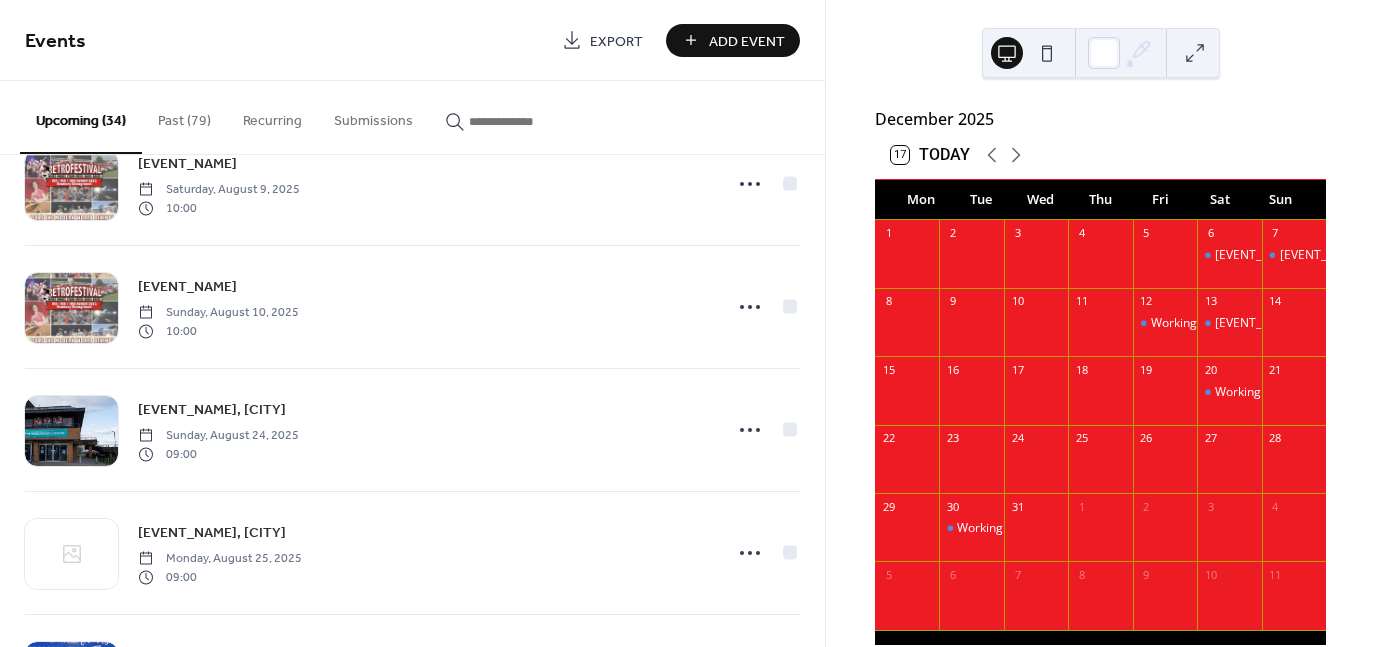 scroll, scrollTop: 862, scrollLeft: 0, axis: vertical 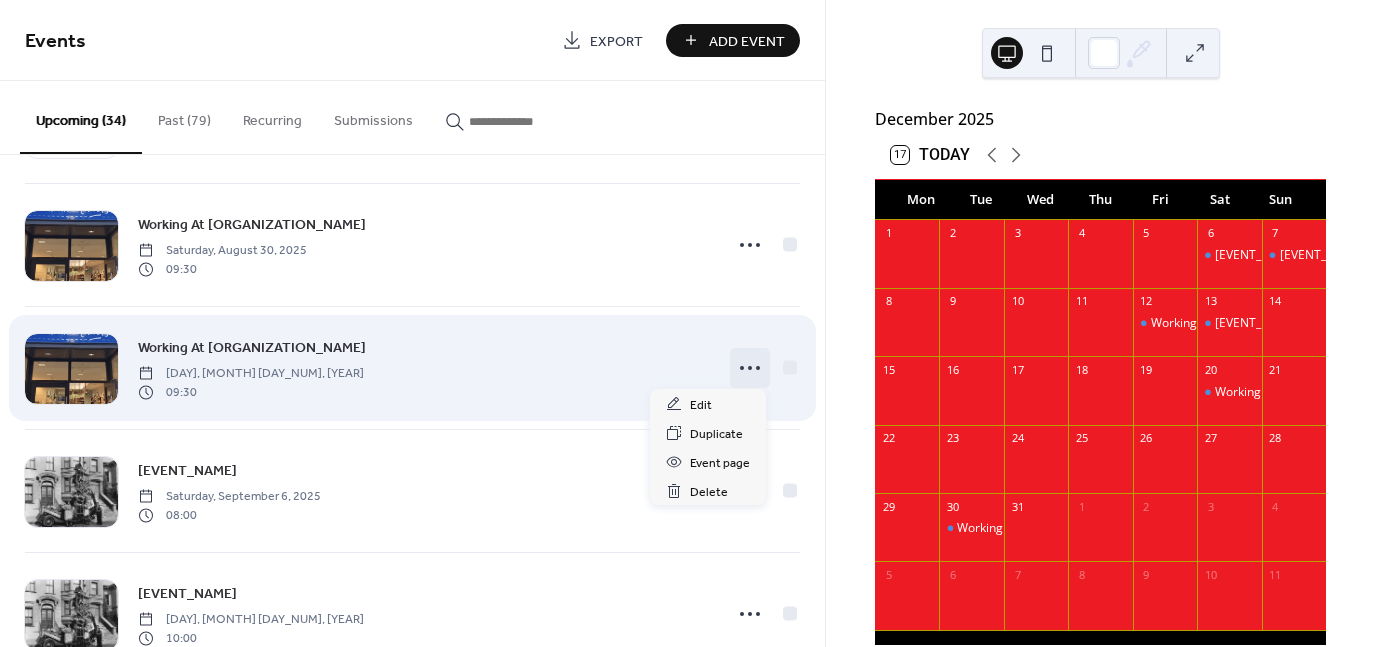 click 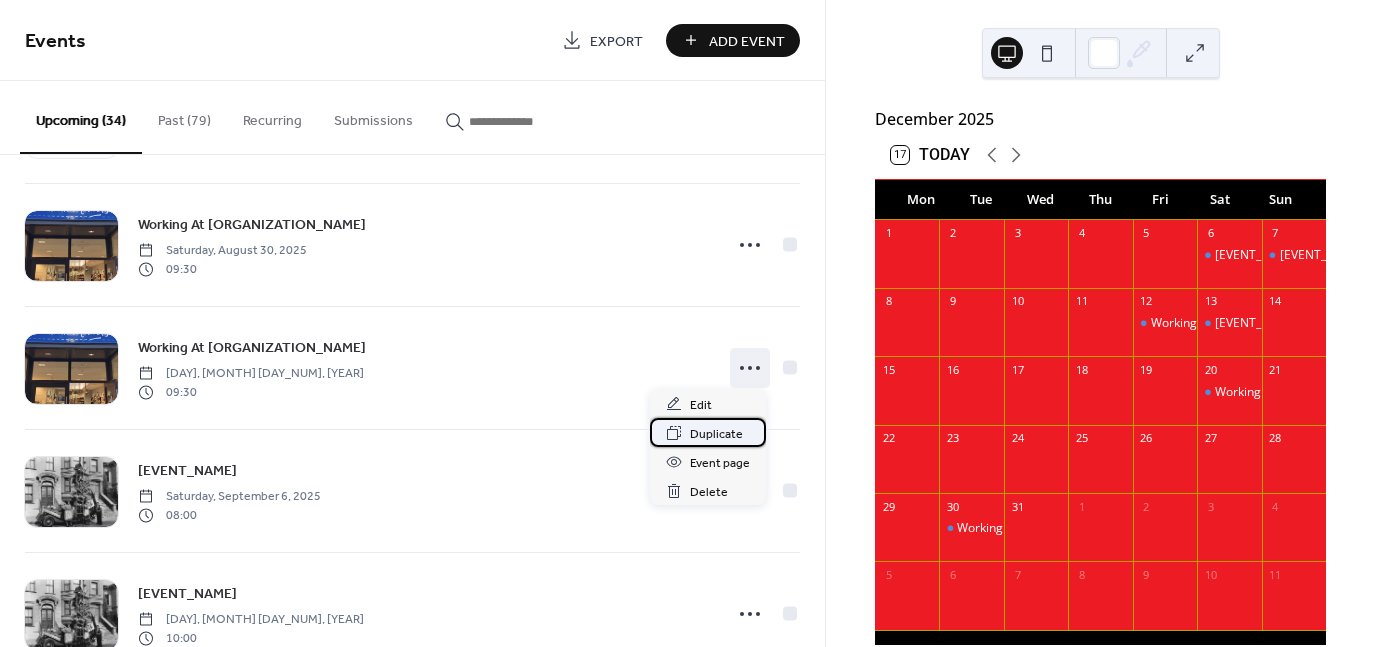 click on "Duplicate" at bounding box center [716, 434] 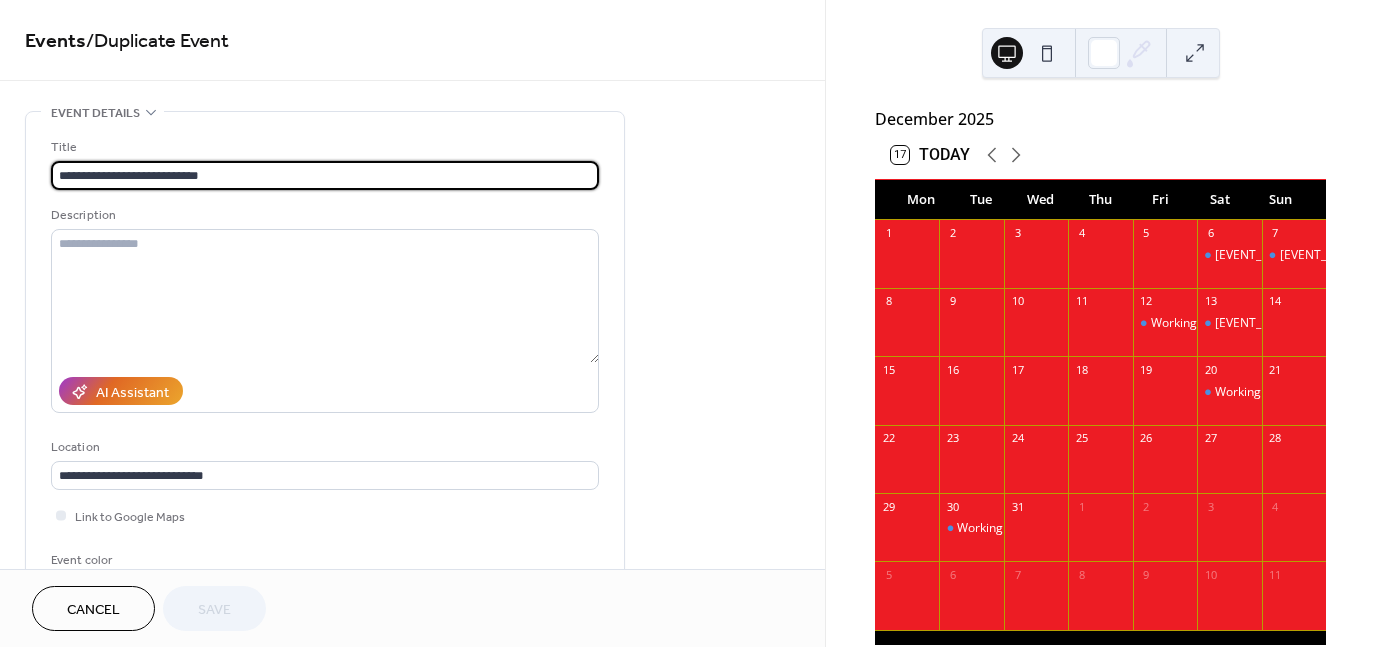 scroll, scrollTop: 498, scrollLeft: 0, axis: vertical 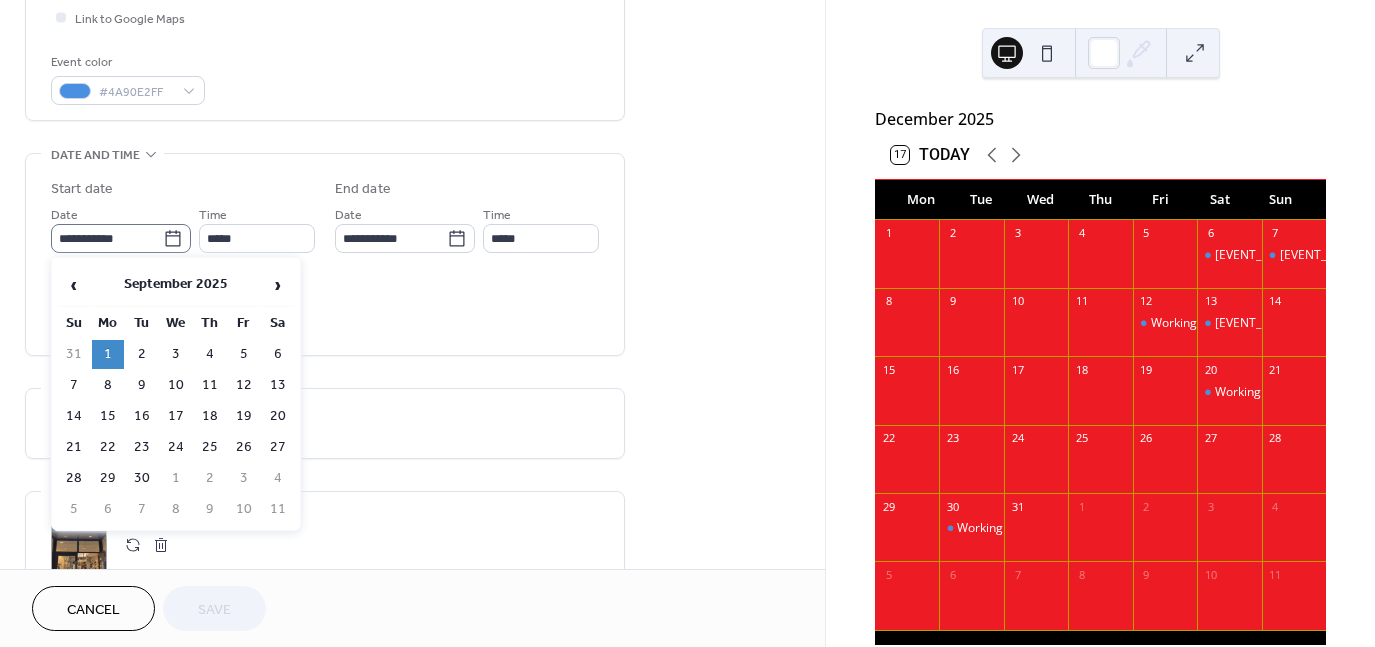 click 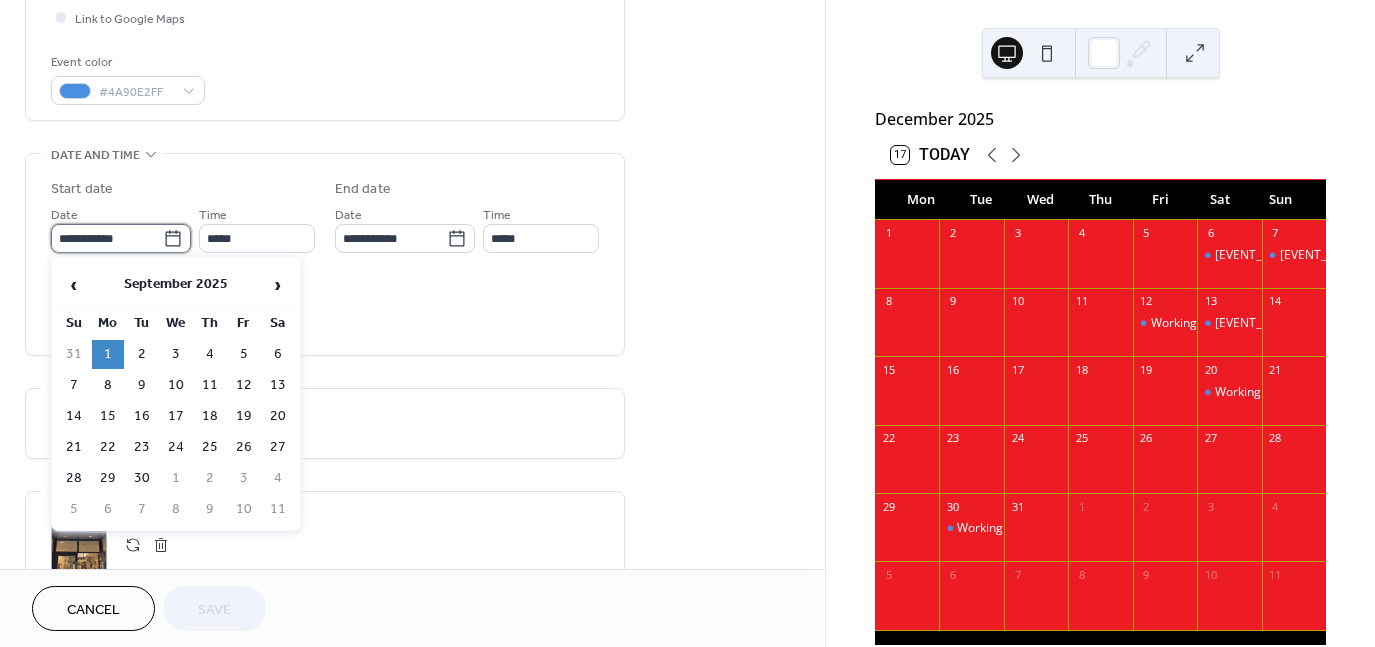 click on "**********" at bounding box center [107, 238] 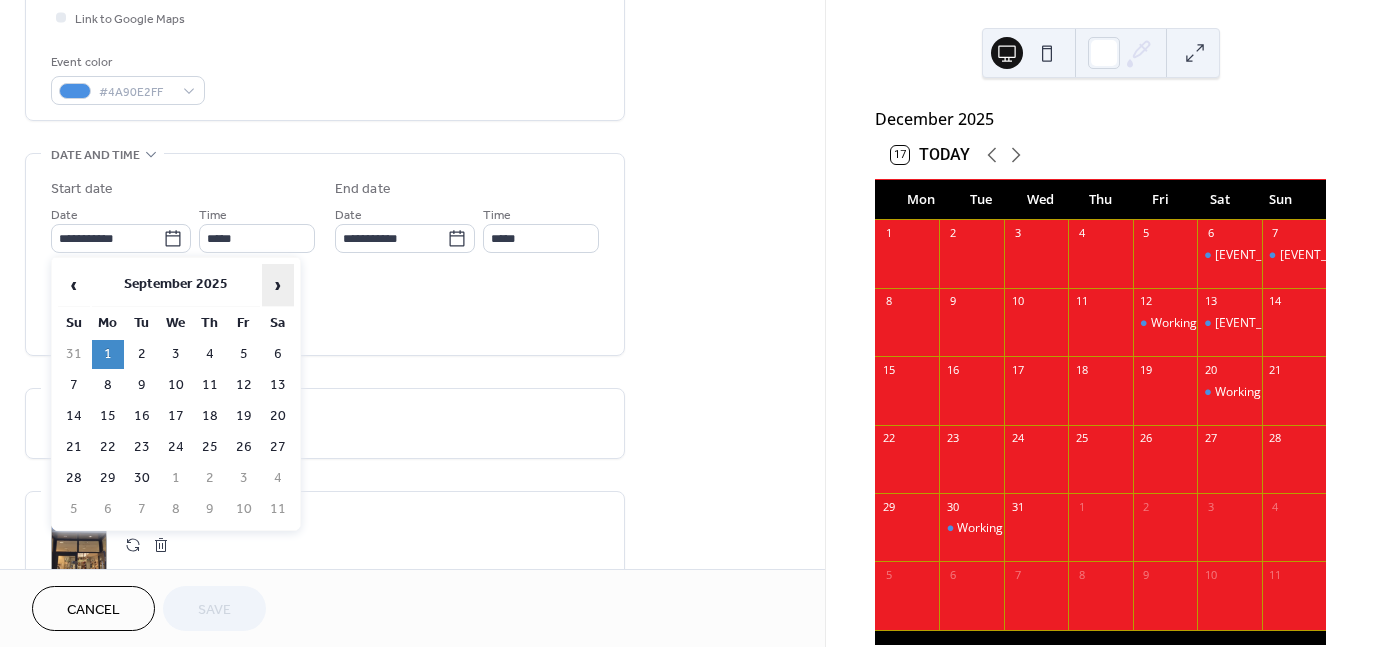 click on "›" at bounding box center (278, 285) 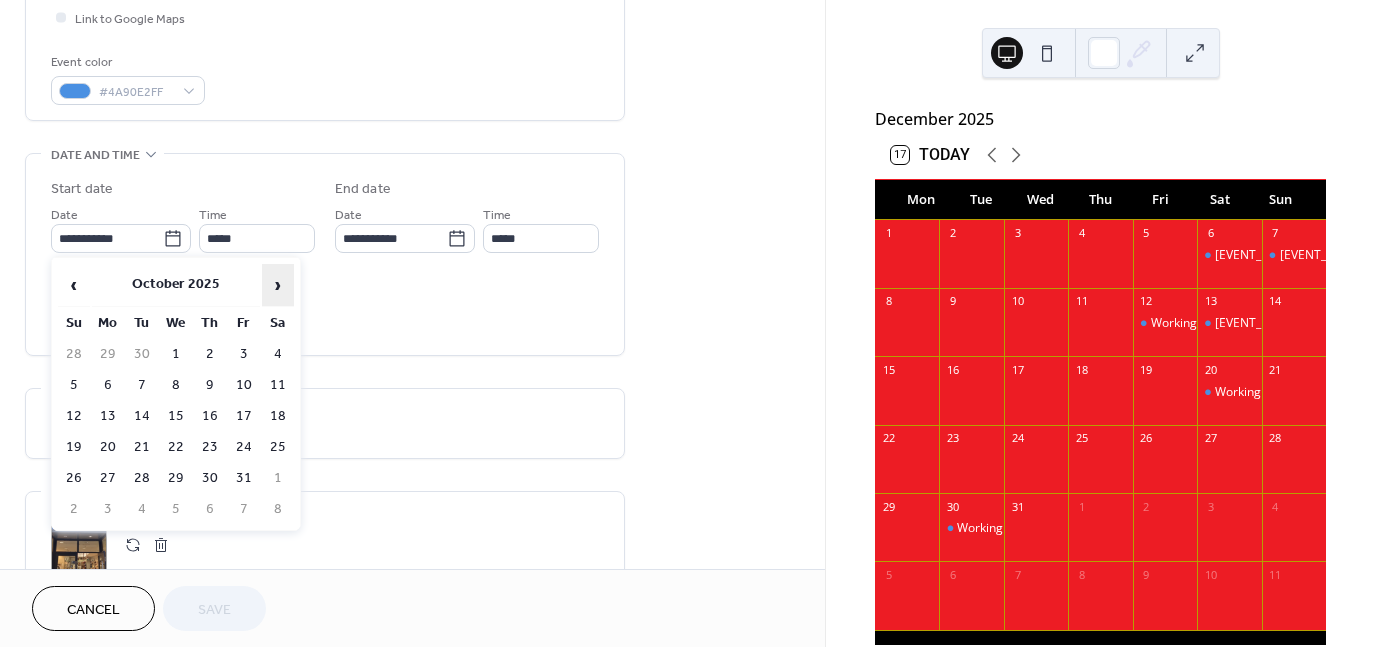 click on "›" at bounding box center [278, 285] 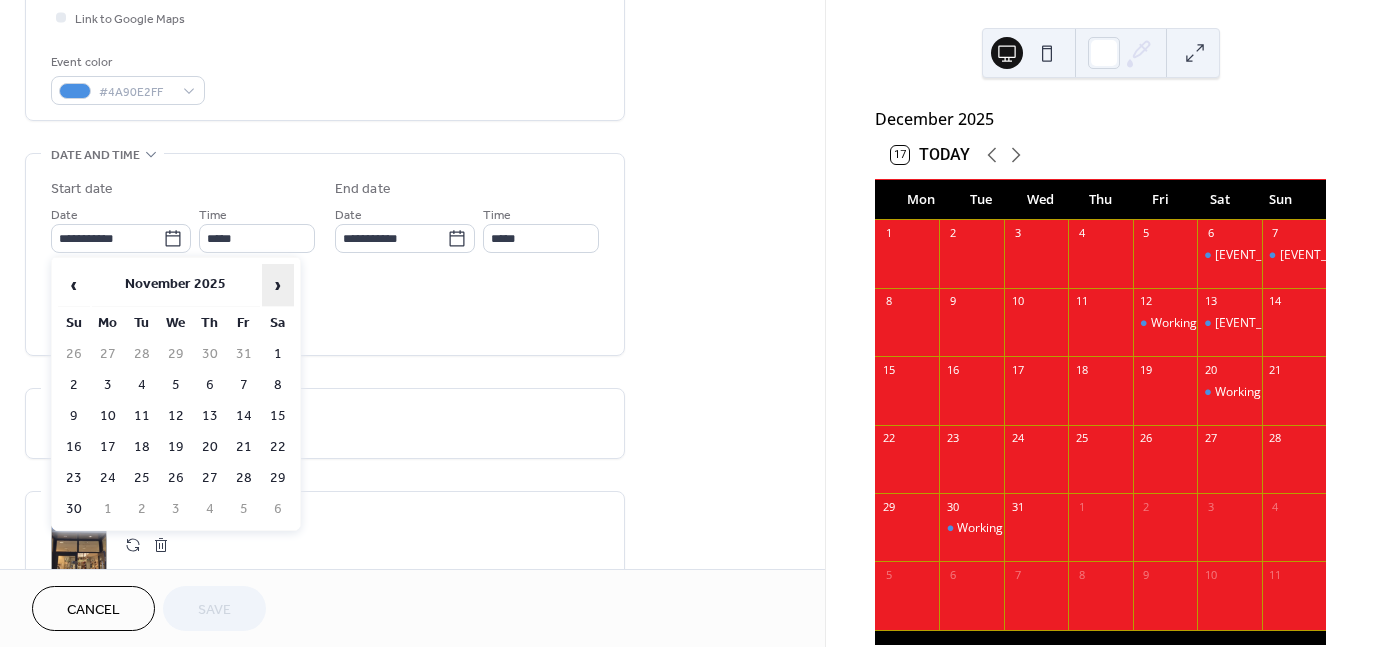 click on "›" at bounding box center (278, 285) 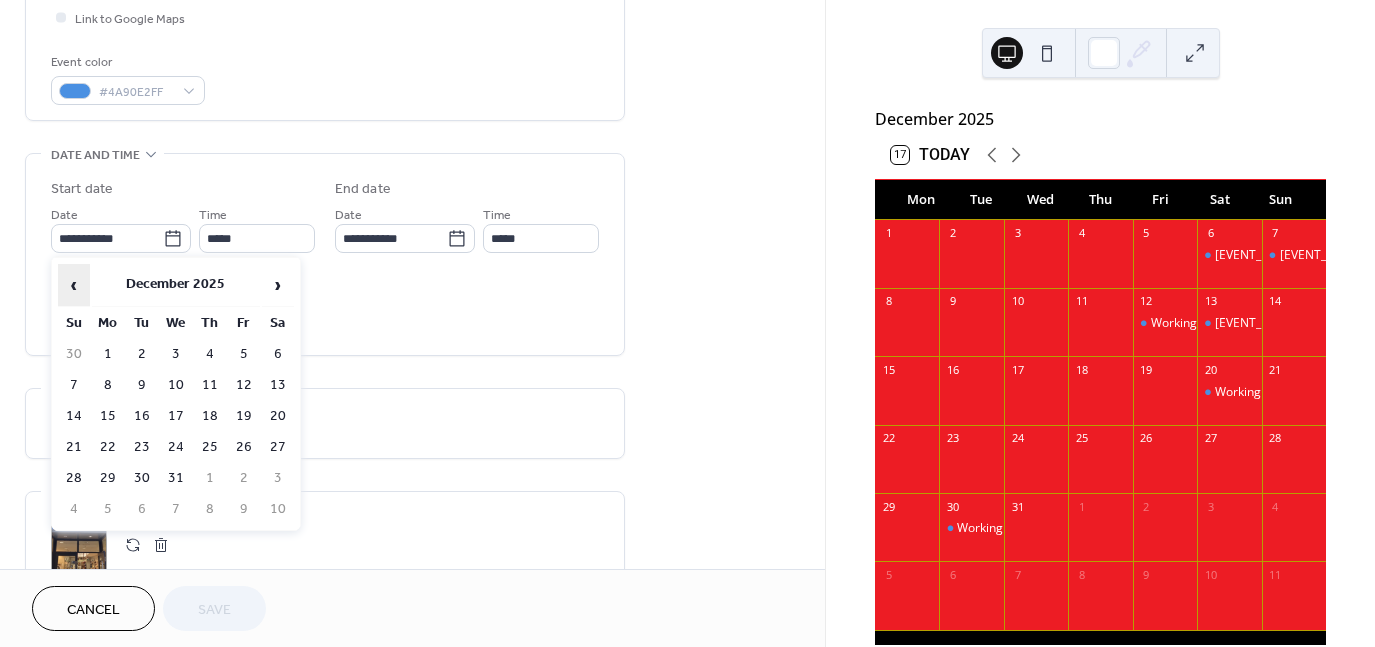 click on "‹" at bounding box center [74, 285] 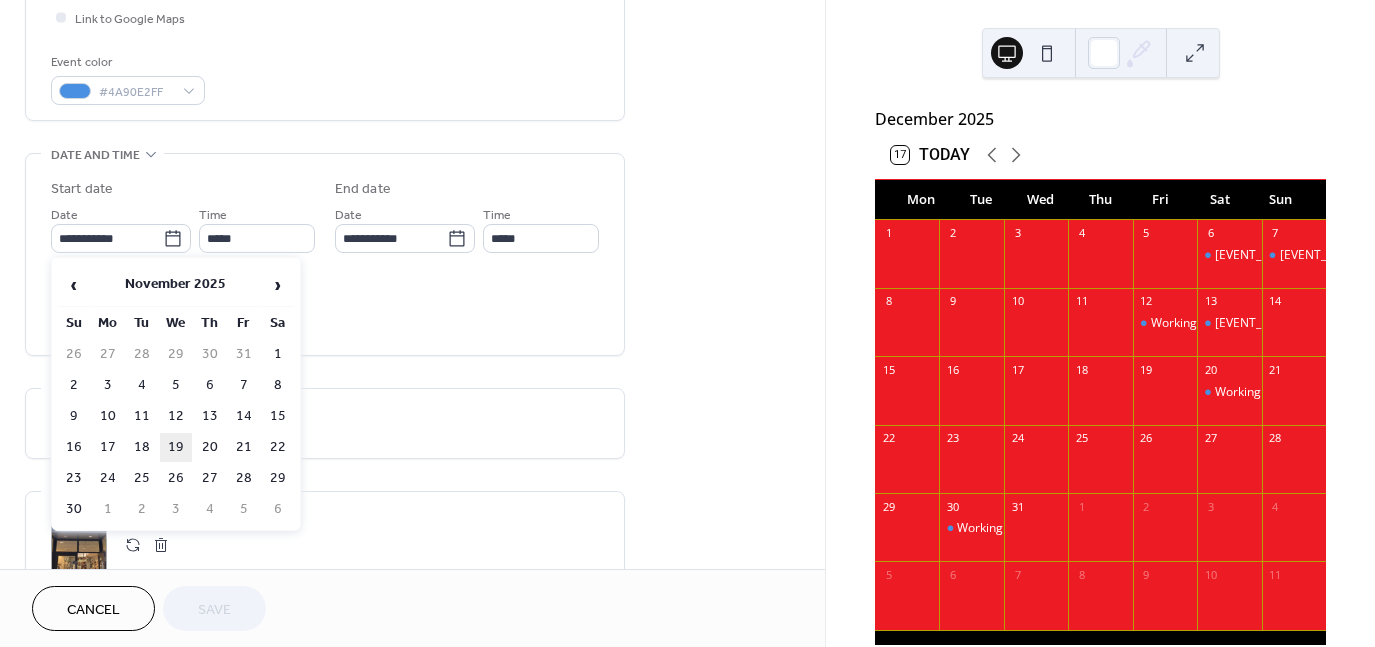 click on "19" at bounding box center (176, 447) 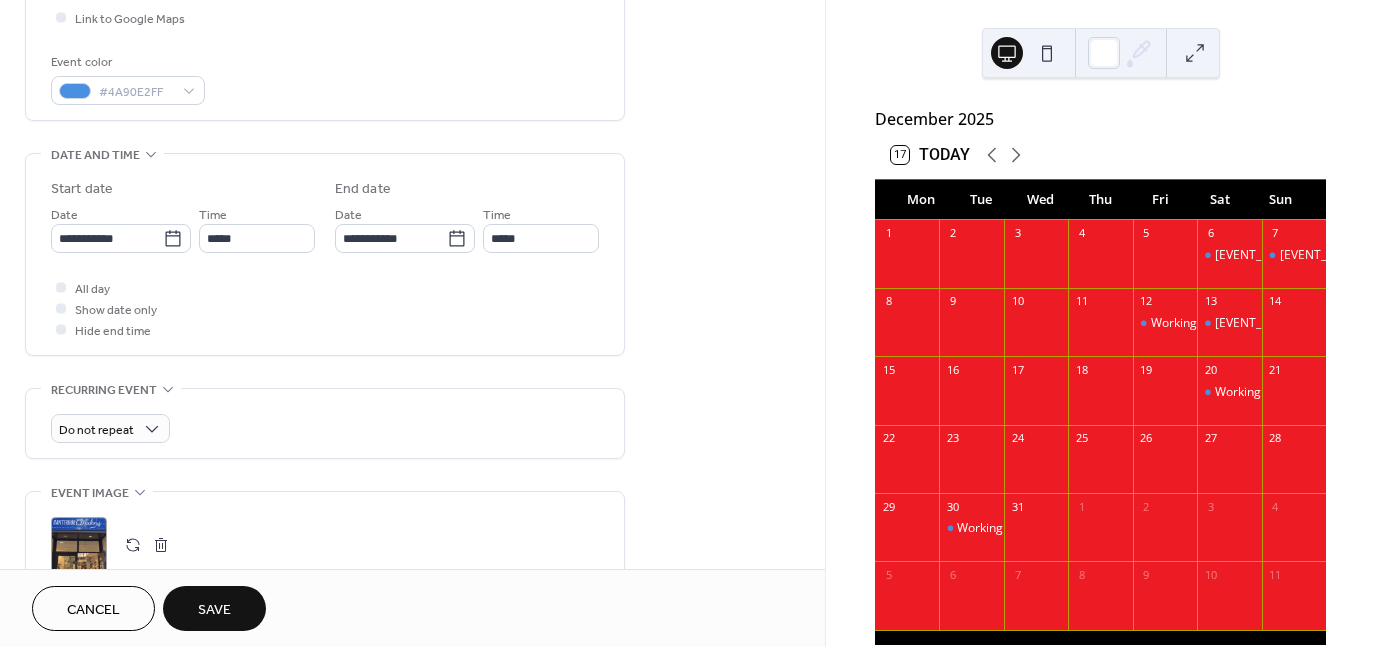 click on "Save" at bounding box center (214, 610) 